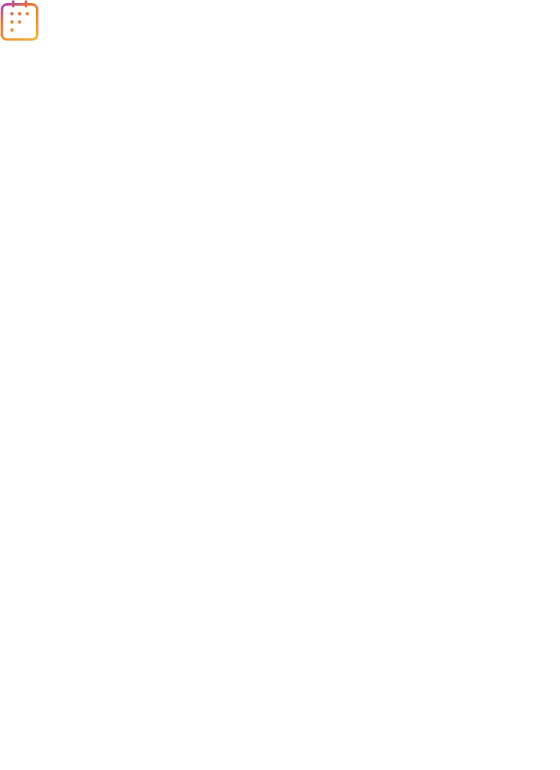 scroll, scrollTop: 0, scrollLeft: 0, axis: both 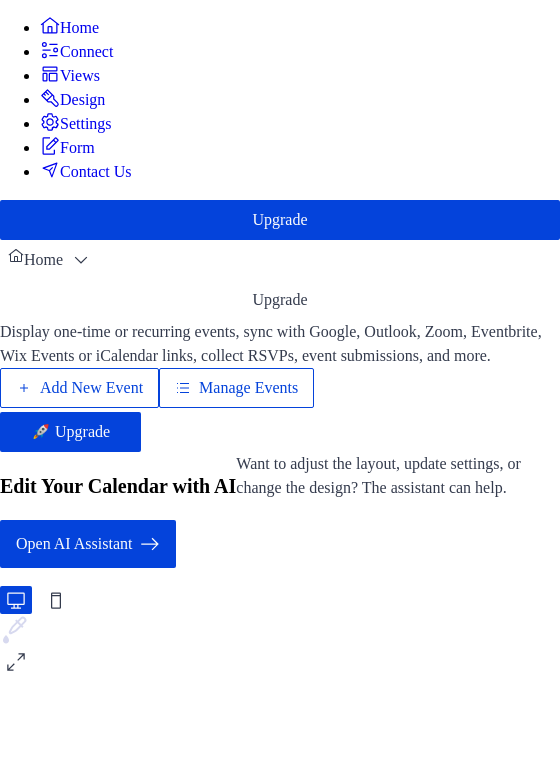 click on "Manage Events" at bounding box center (248, 388) 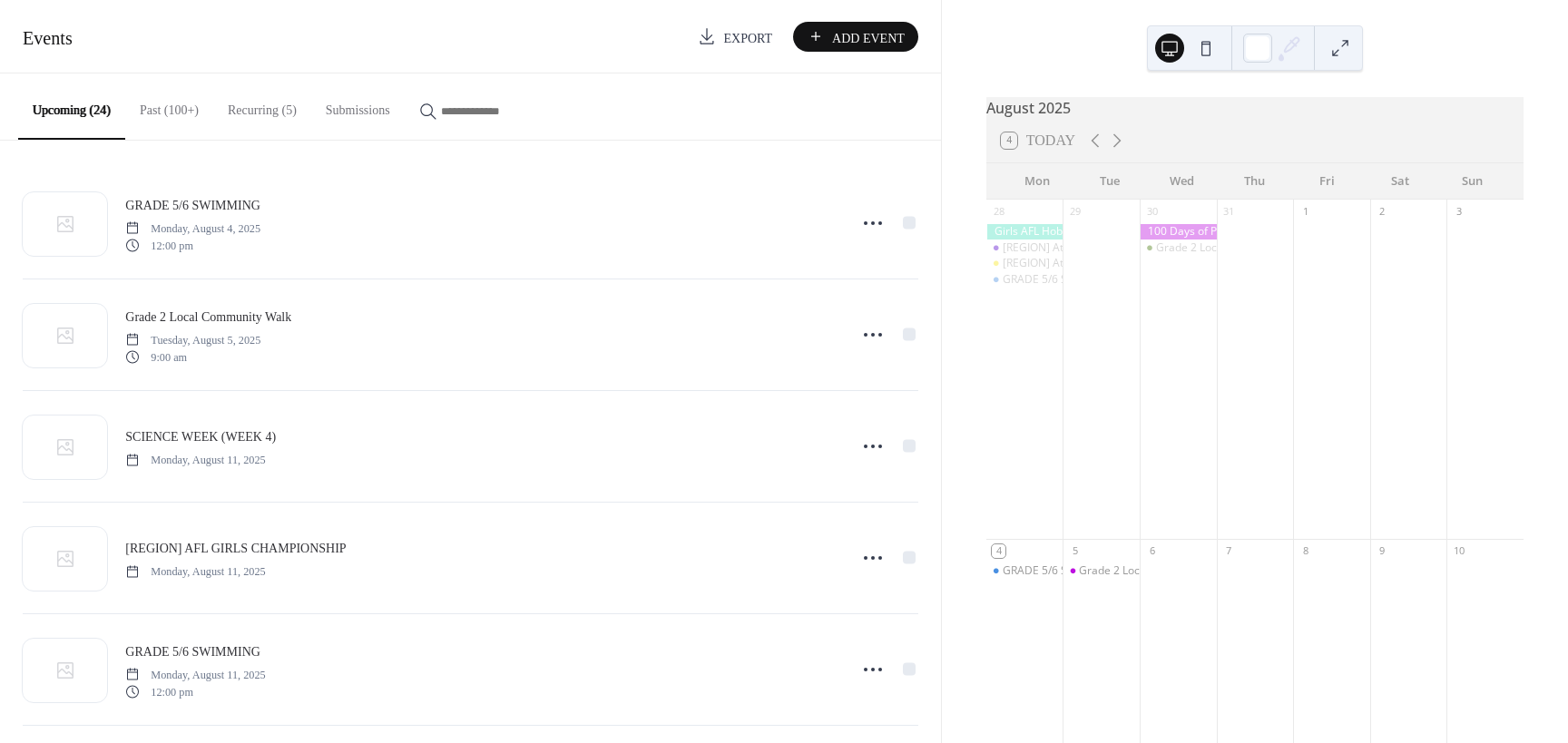 scroll, scrollTop: 0, scrollLeft: 0, axis: both 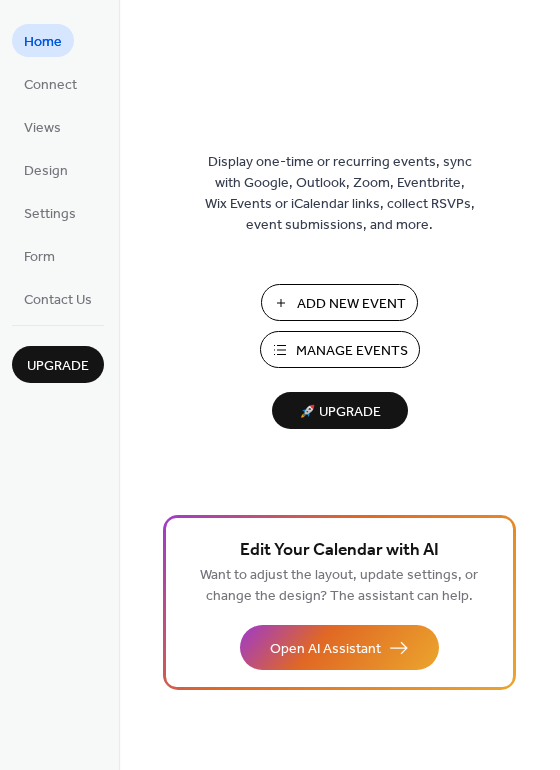 click on "Manage Events" at bounding box center (352, 351) 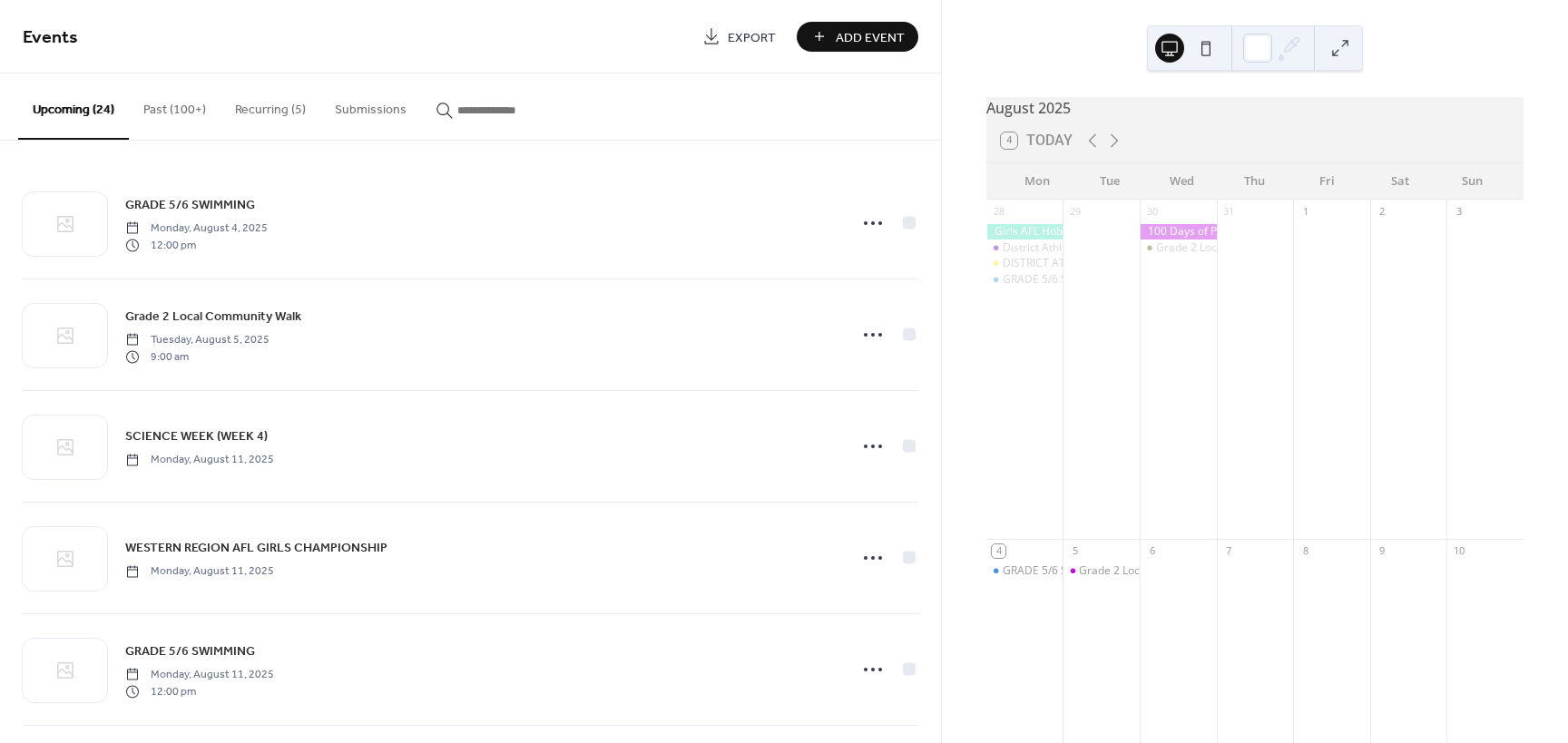 scroll, scrollTop: 0, scrollLeft: 0, axis: both 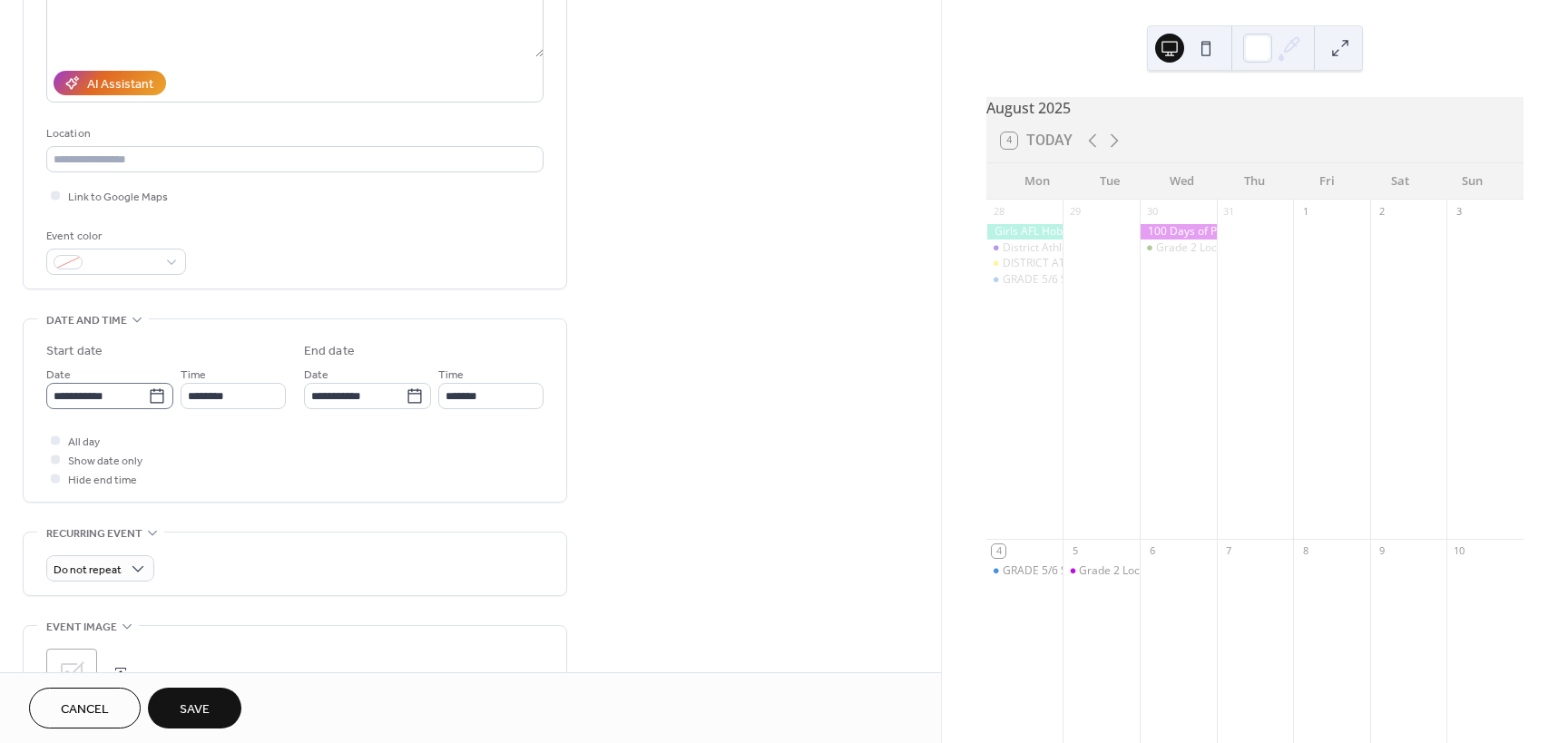type on "**********" 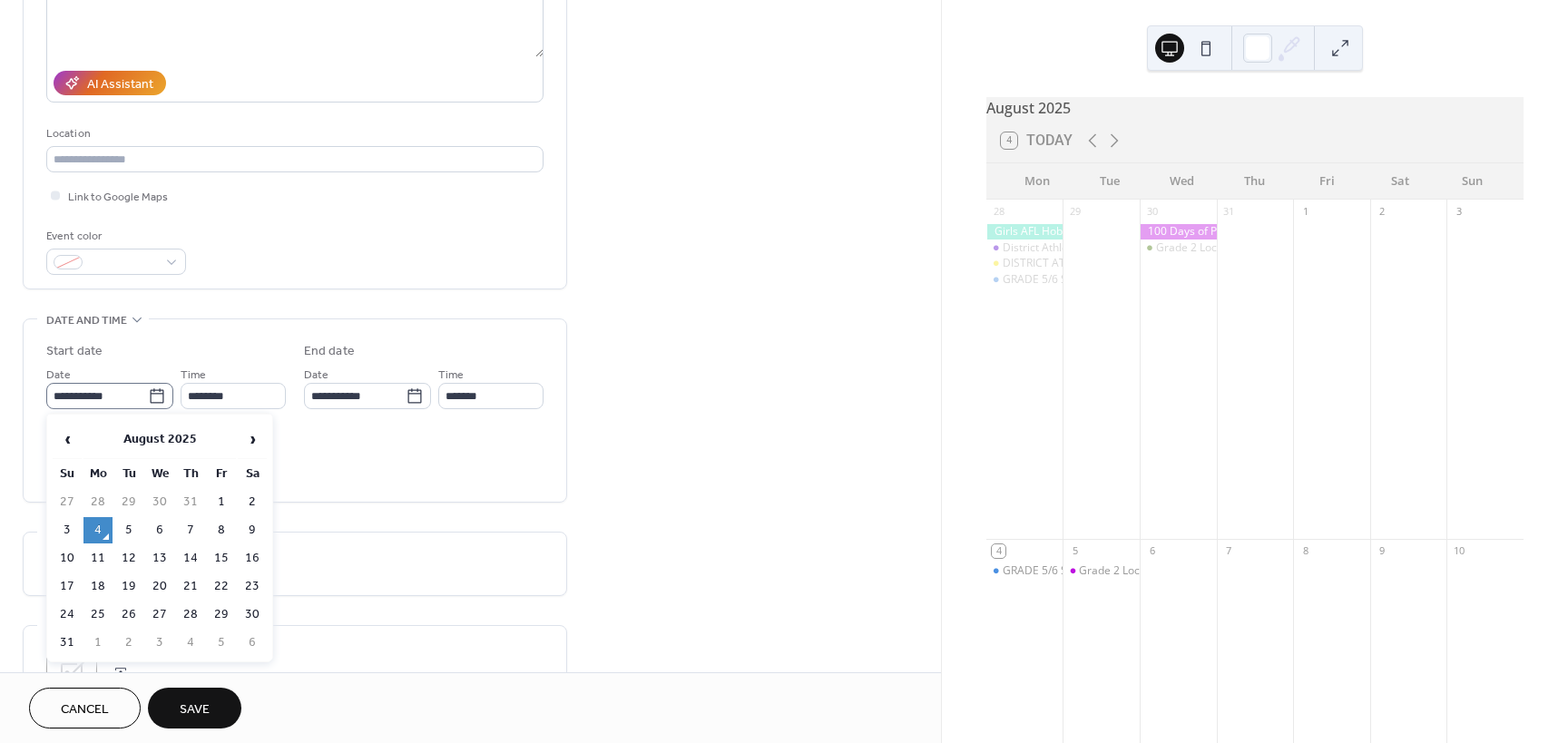 click 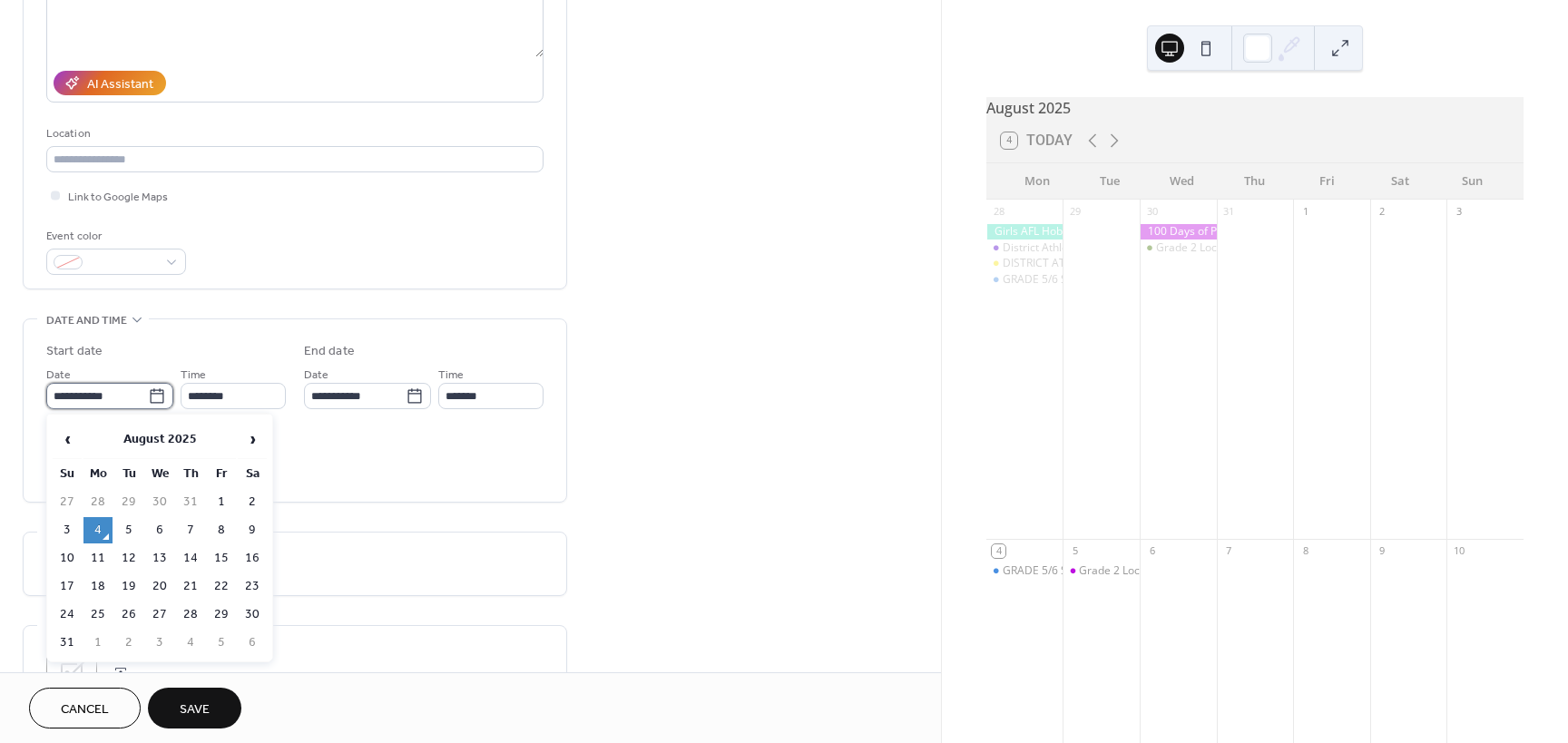 click on "**********" at bounding box center (97, 396) 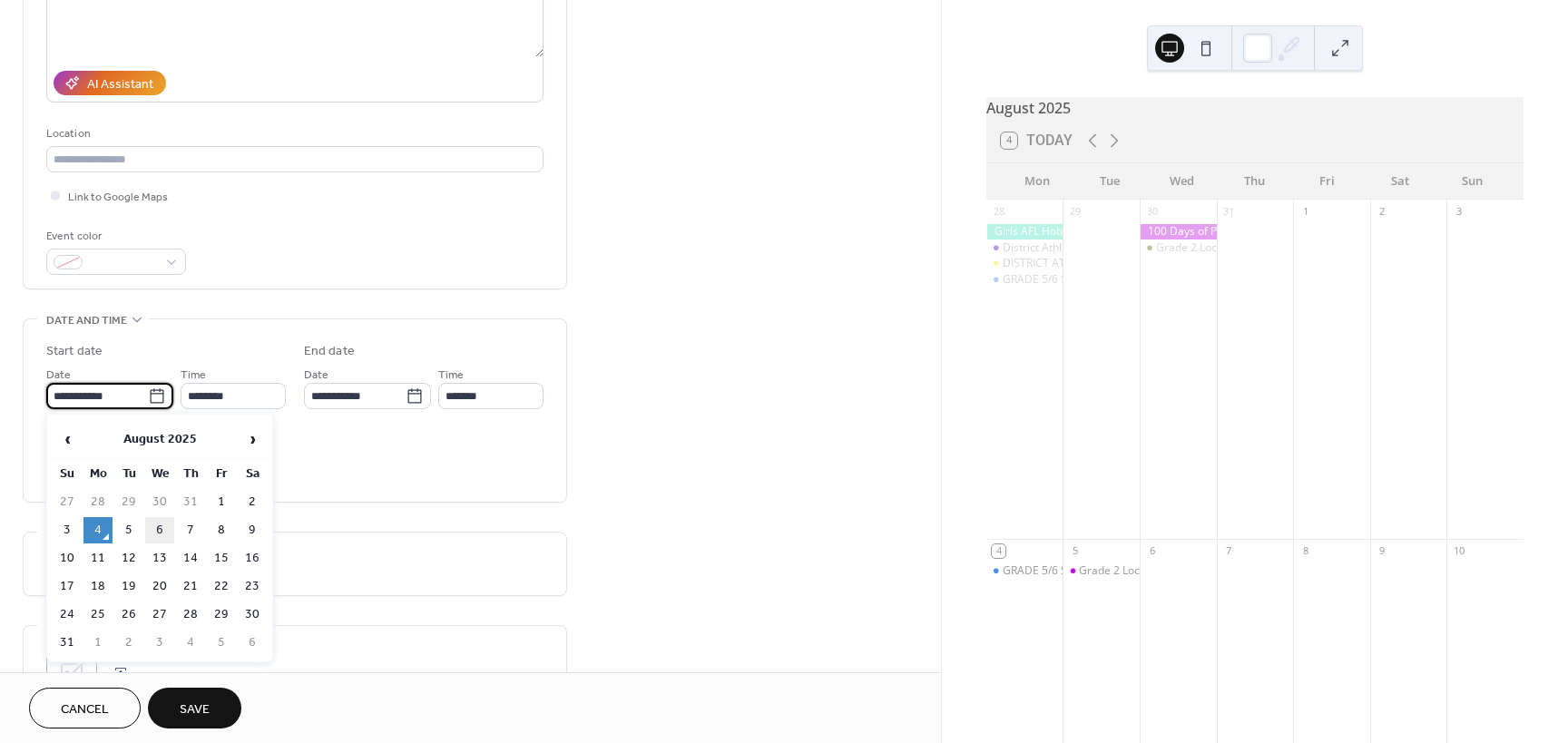 click on "6" at bounding box center (160, 530) 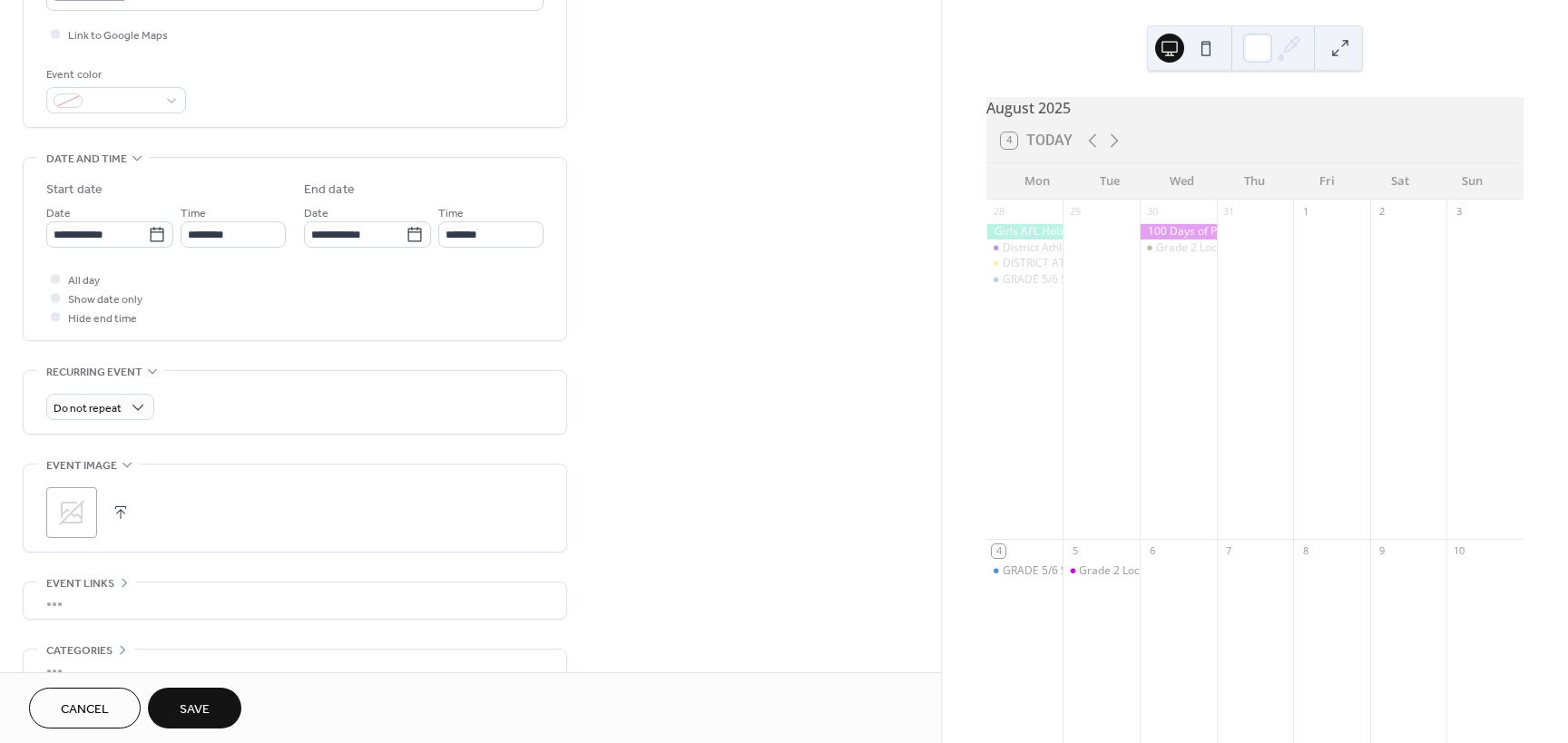 scroll, scrollTop: 454, scrollLeft: 0, axis: vertical 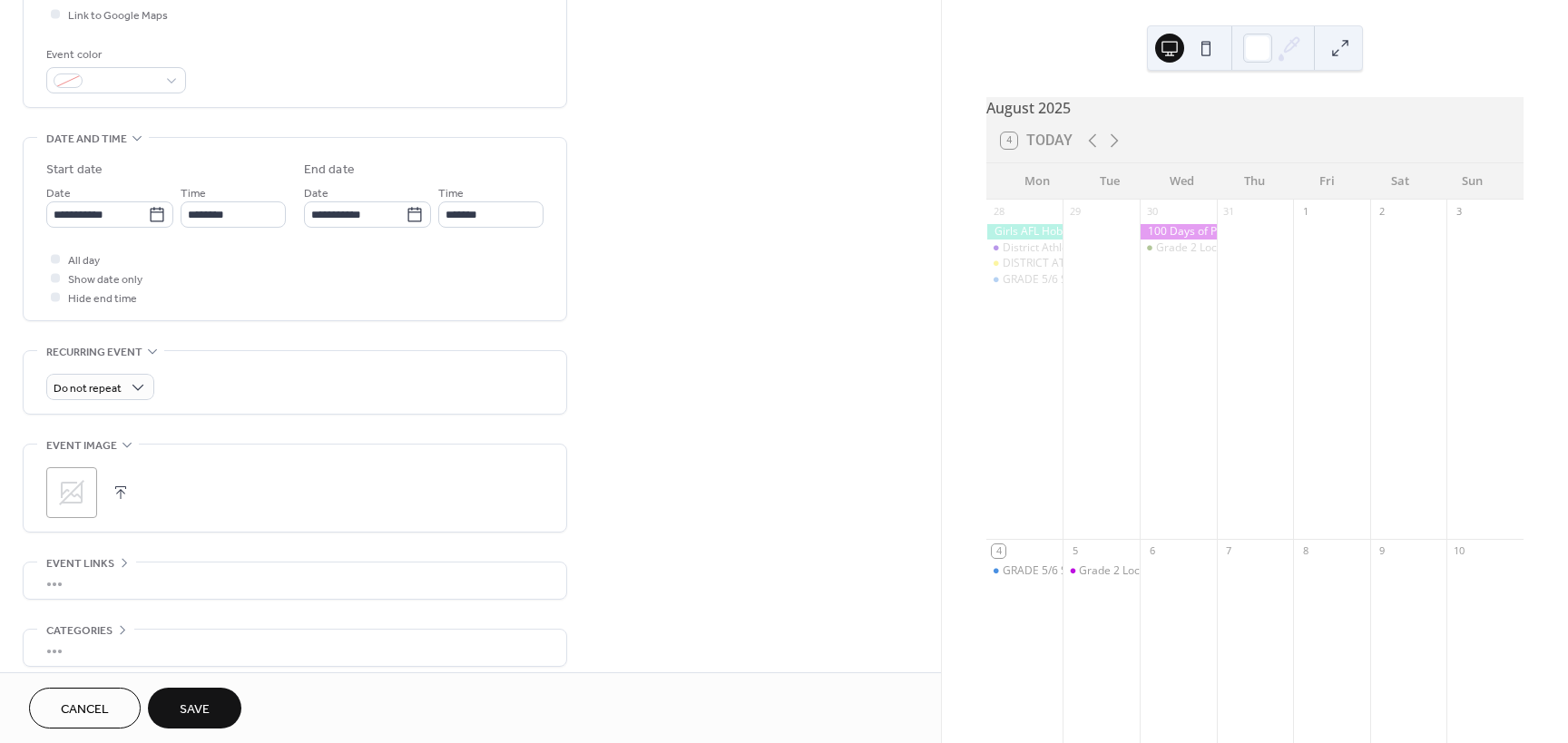 click on "Save" at bounding box center [194, 709] 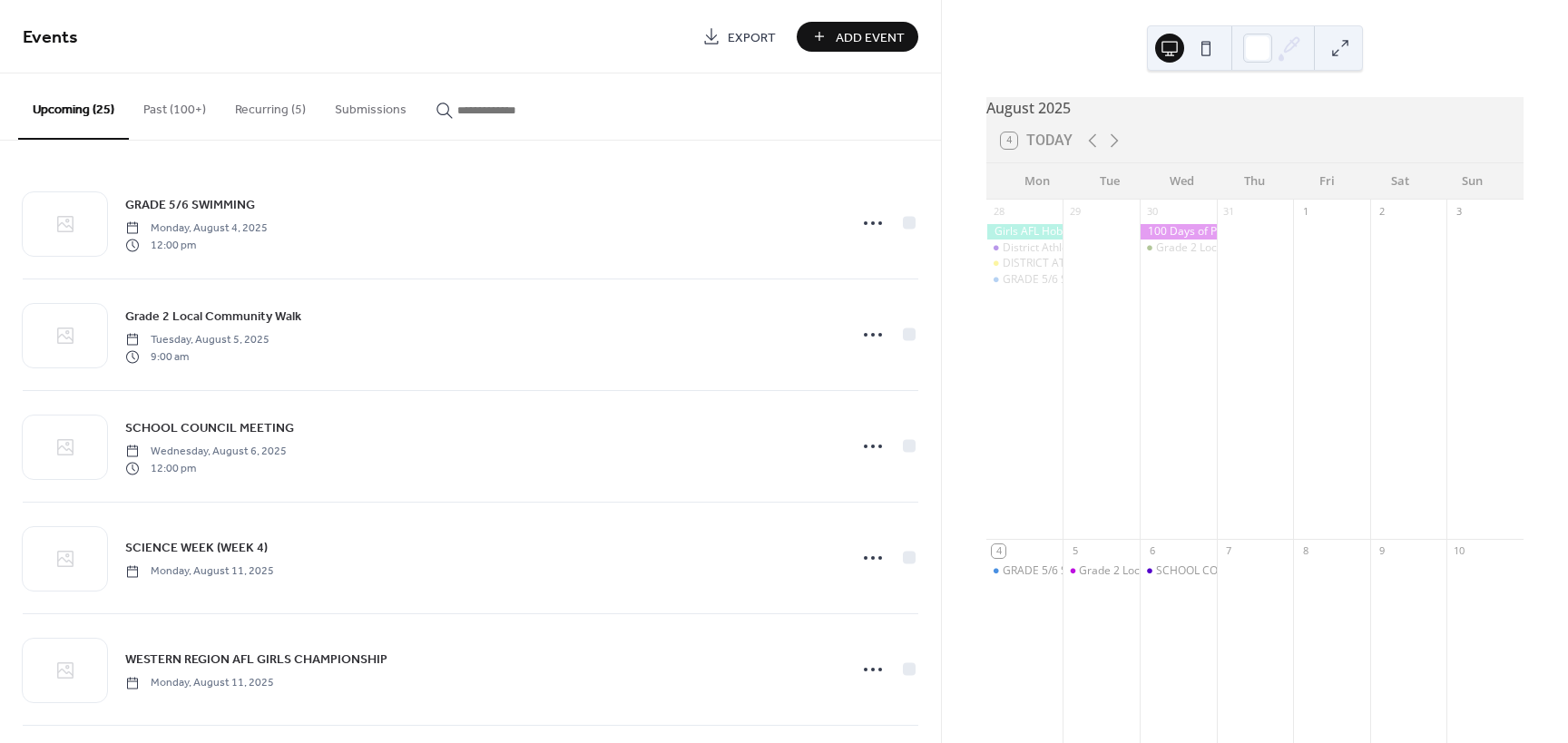 click on "Add Event" at bounding box center [870, 37] 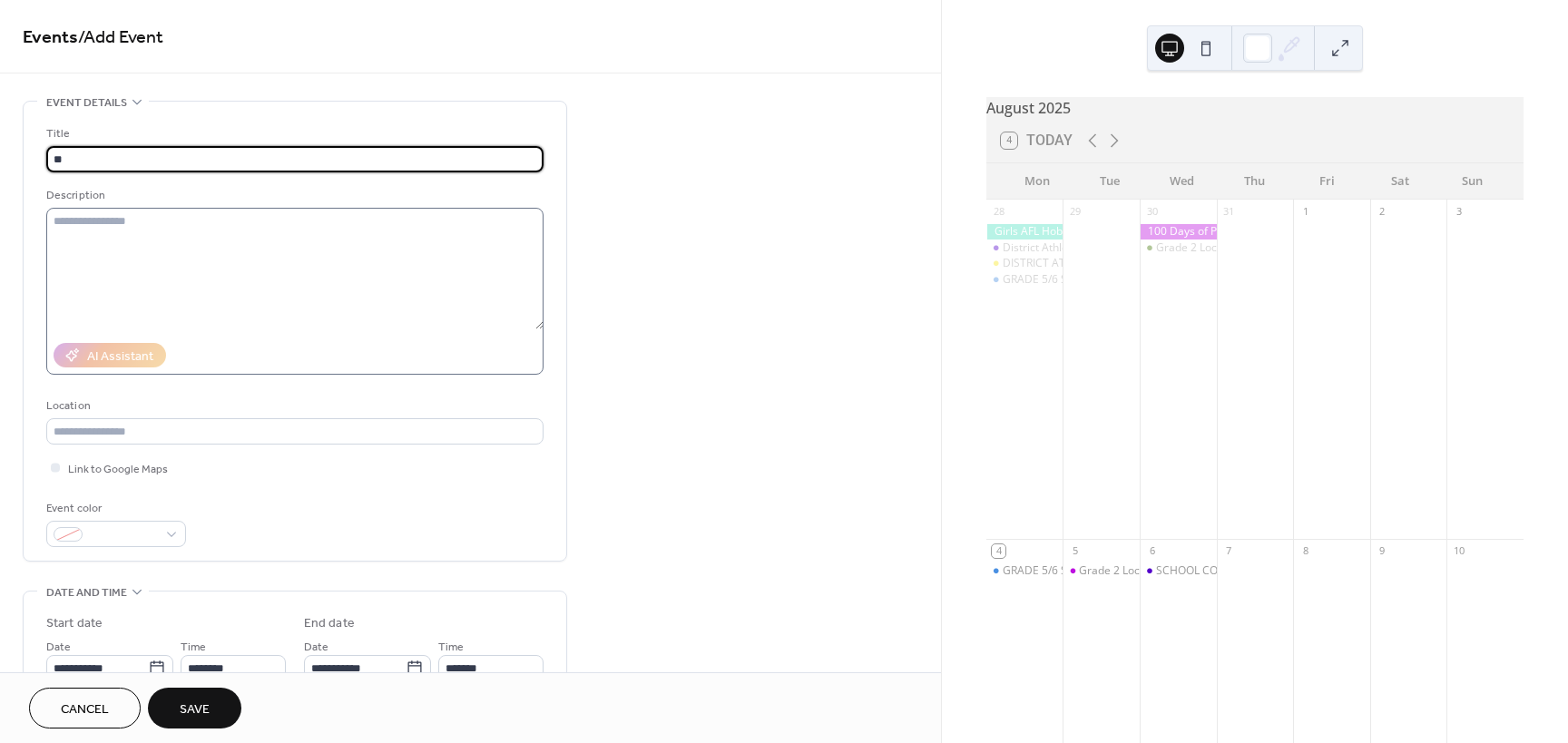type on "***" 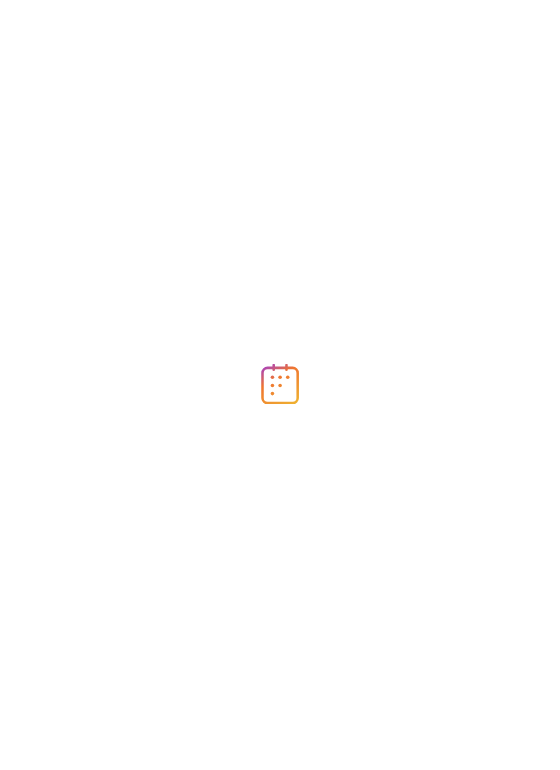 scroll, scrollTop: 0, scrollLeft: 0, axis: both 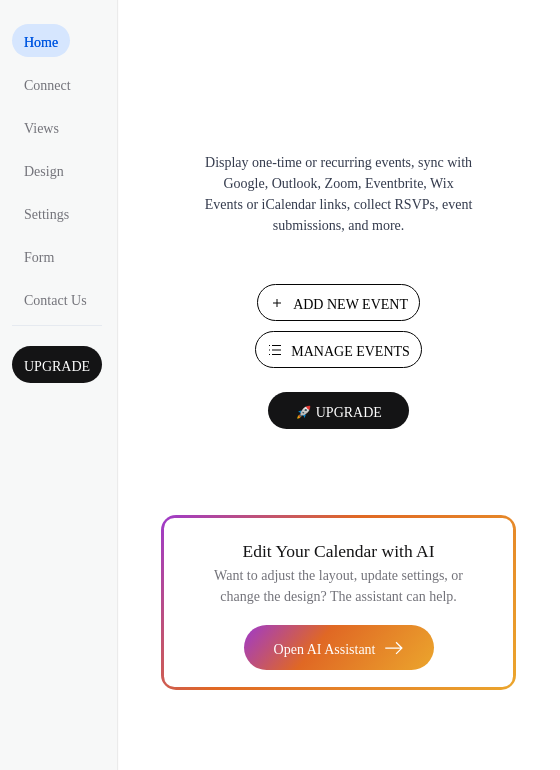 click on "Manage Events" at bounding box center (350, 351) 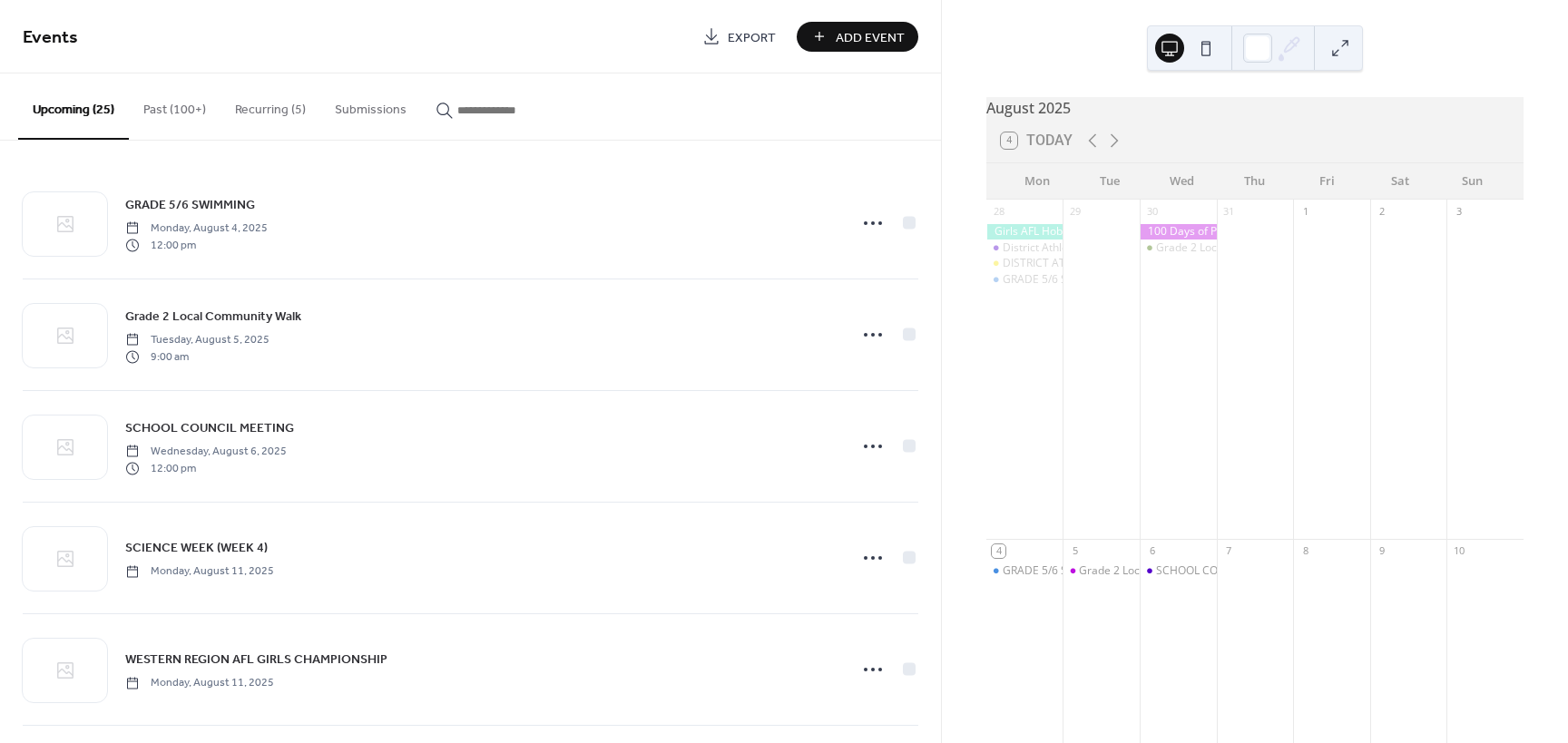 scroll, scrollTop: 0, scrollLeft: 0, axis: both 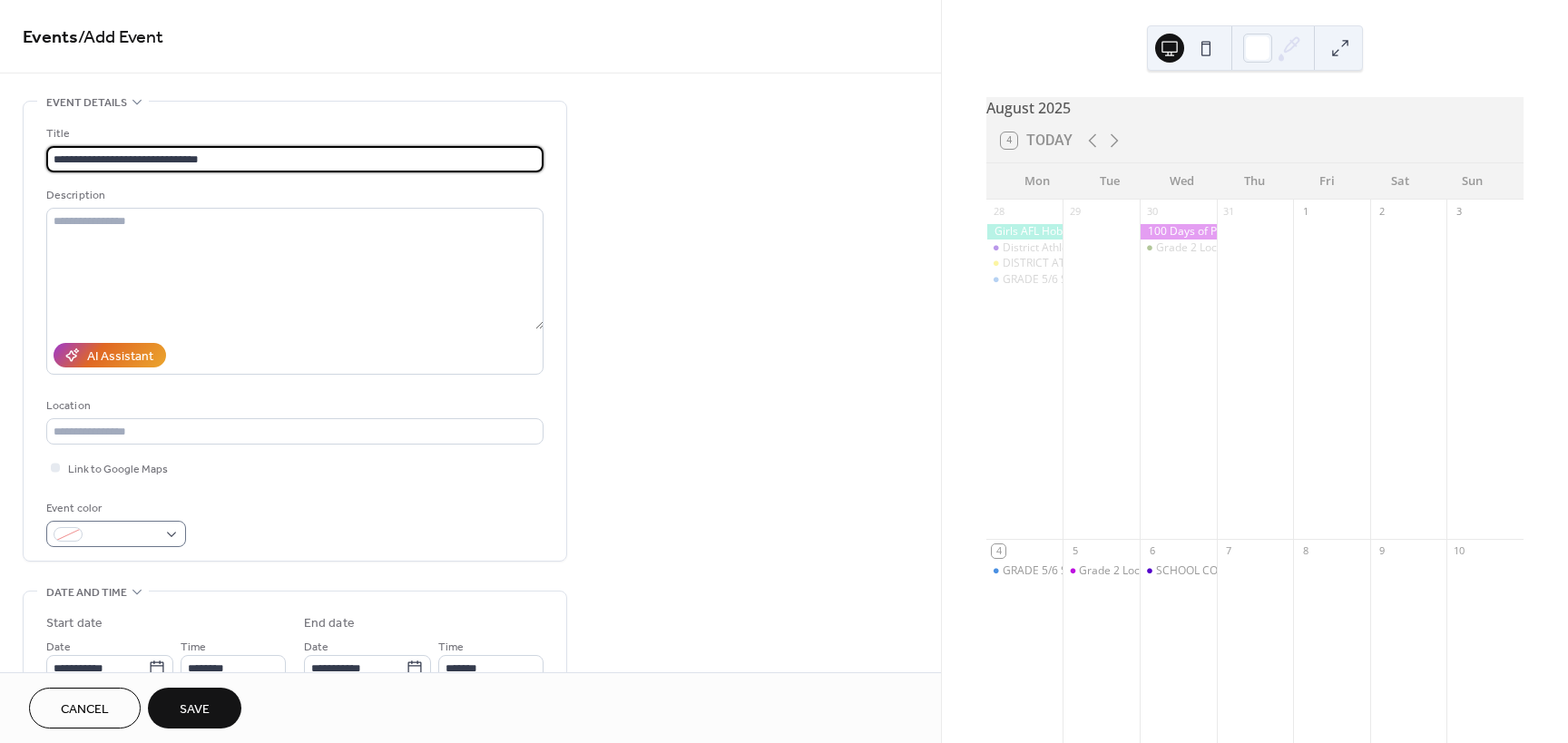 type on "**********" 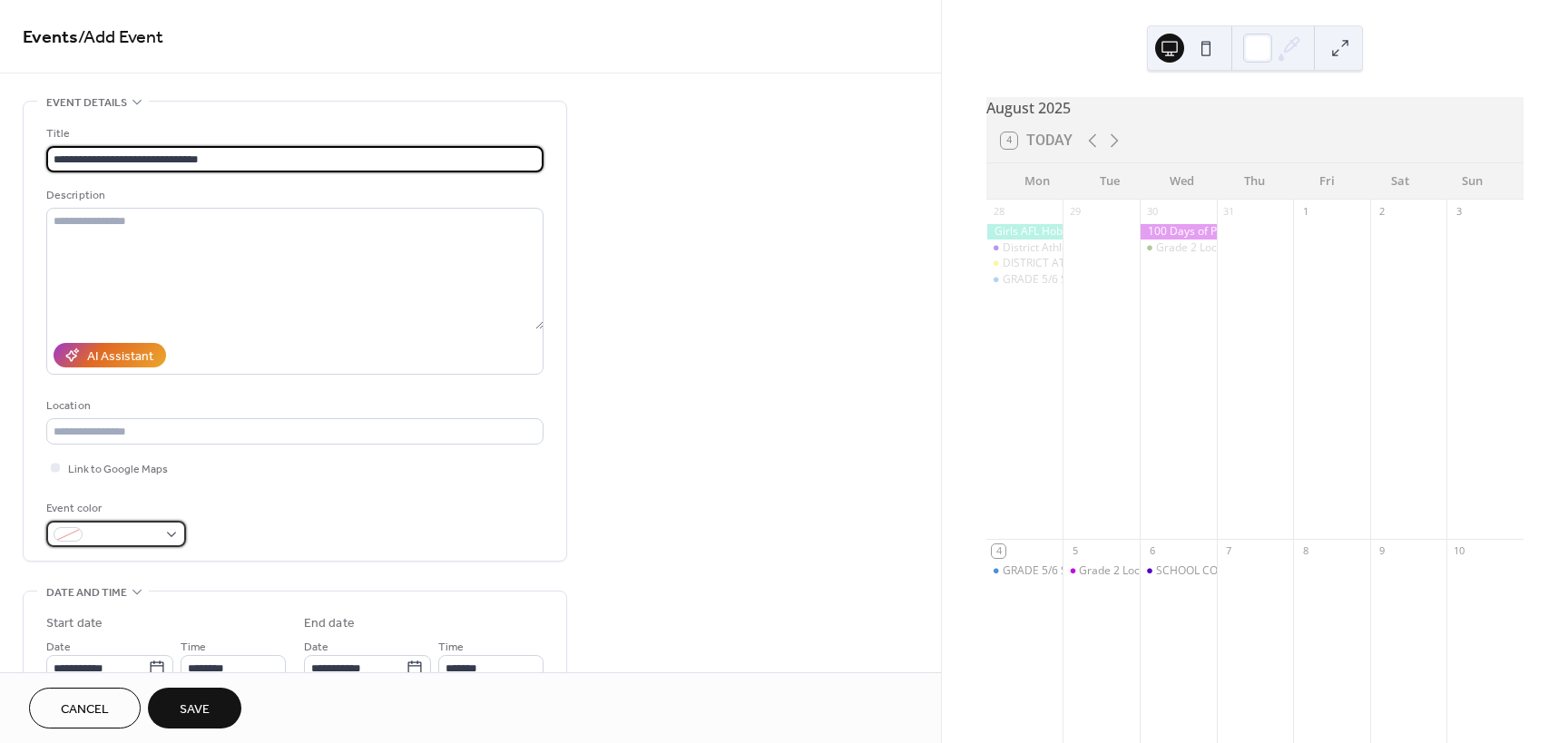 click at bounding box center (116, 533) 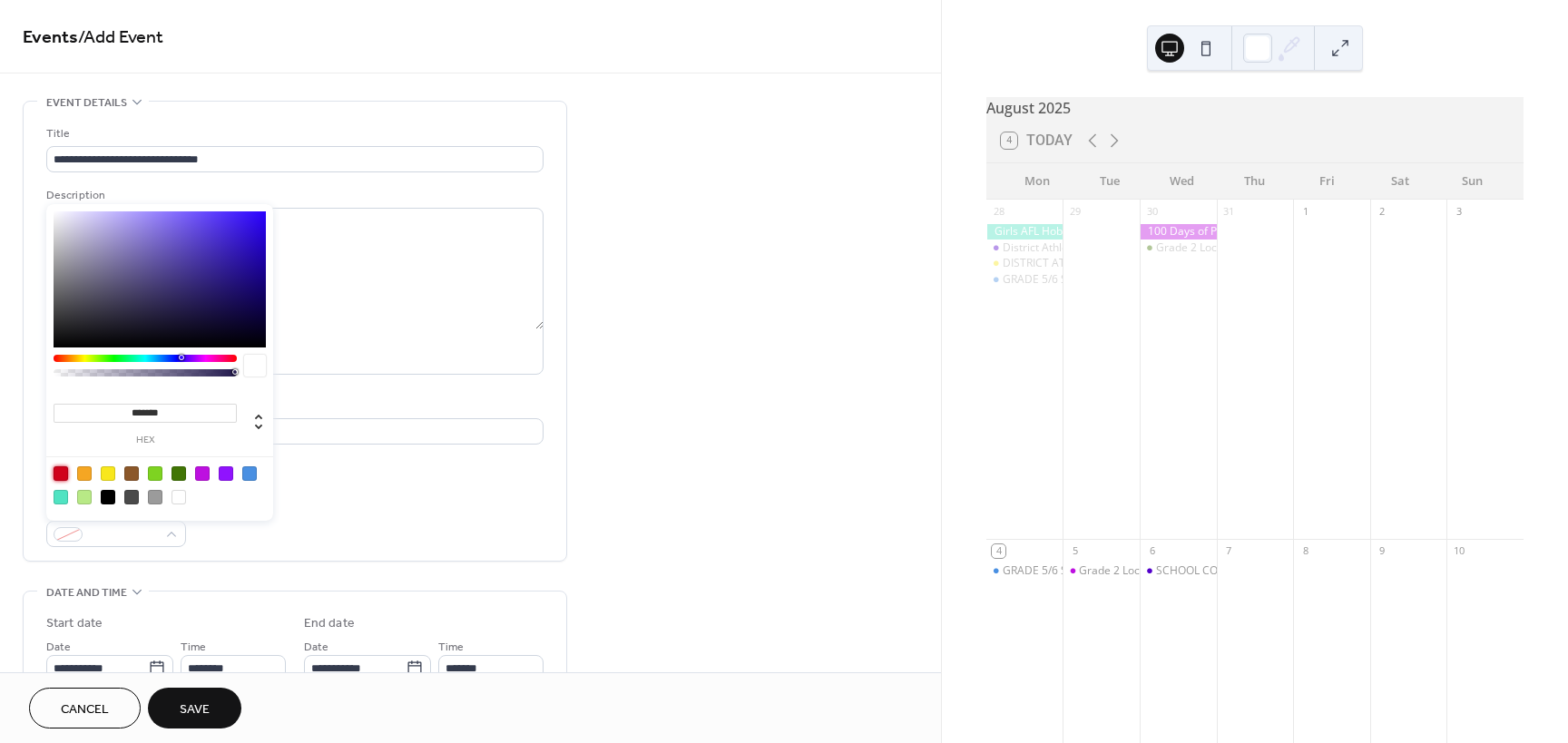 click at bounding box center (61, 474) 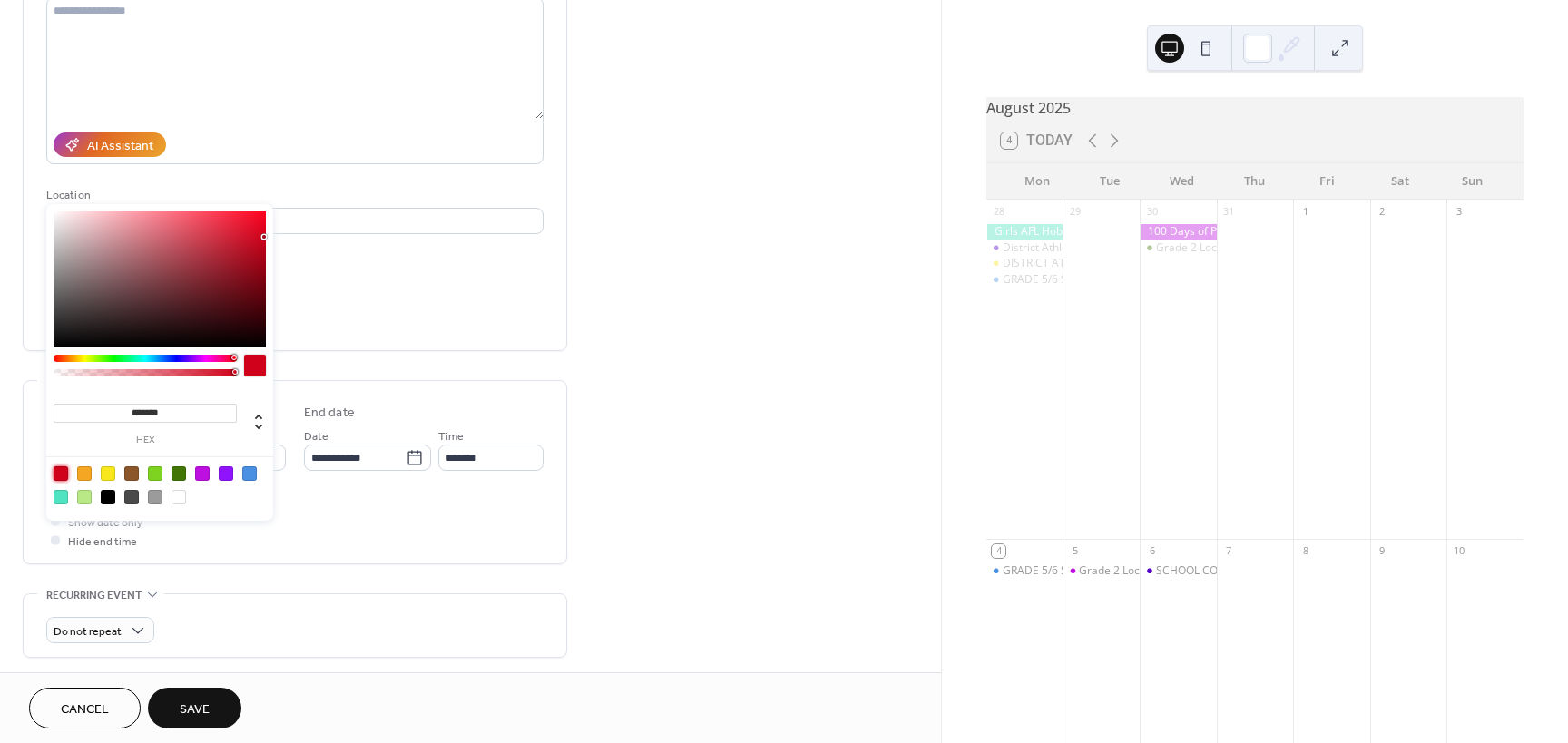 scroll, scrollTop: 272, scrollLeft: 0, axis: vertical 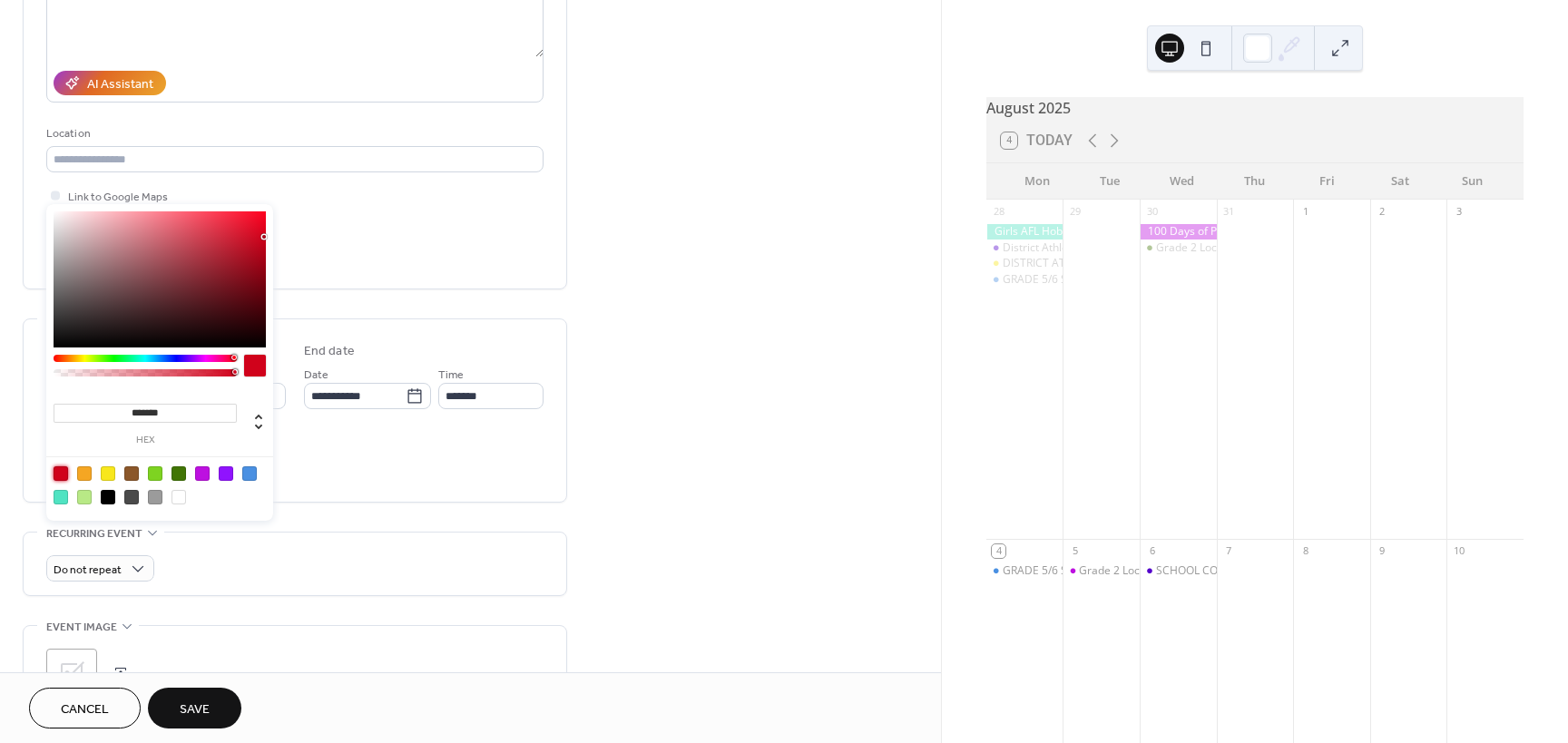 click on "**********" at bounding box center [295, 410] 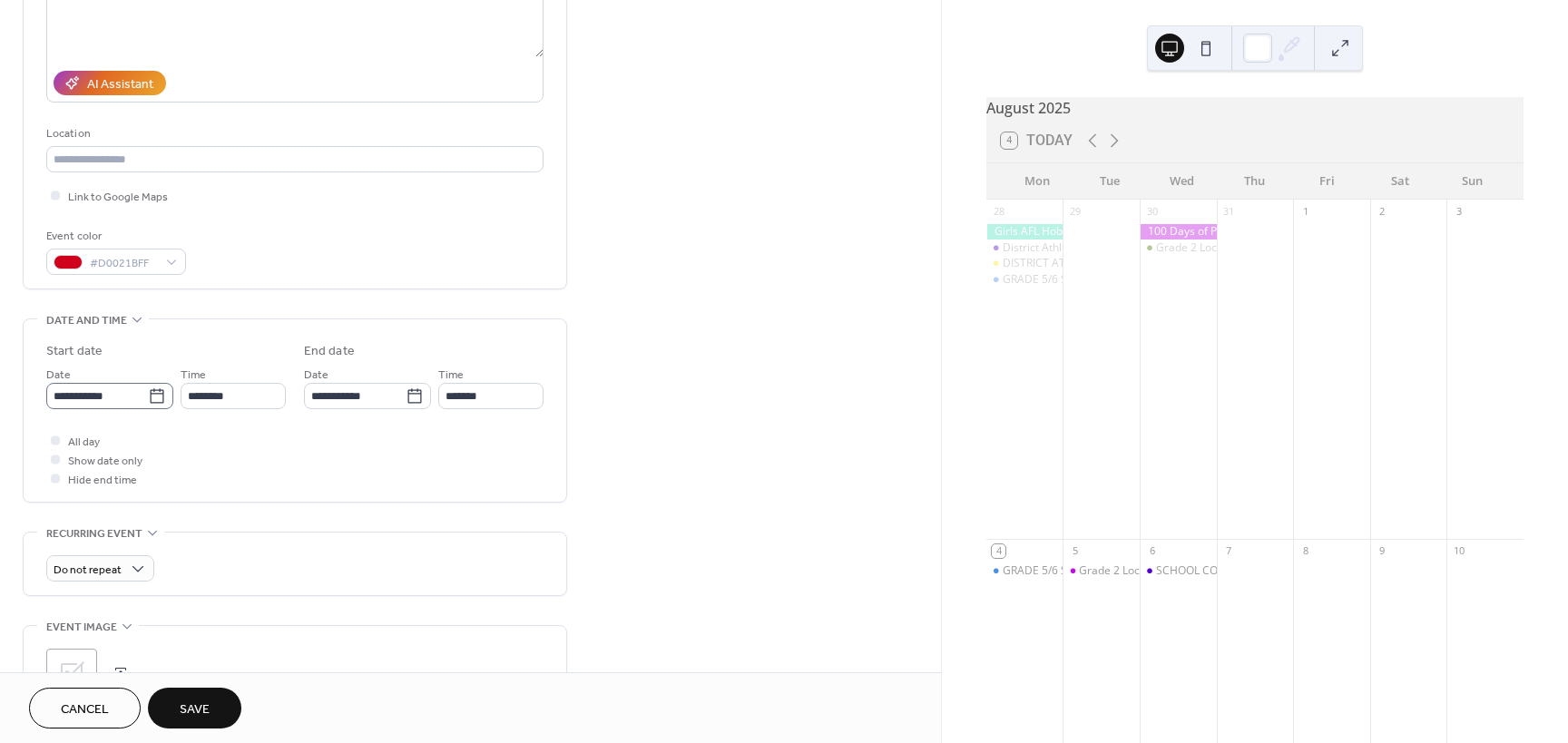 click 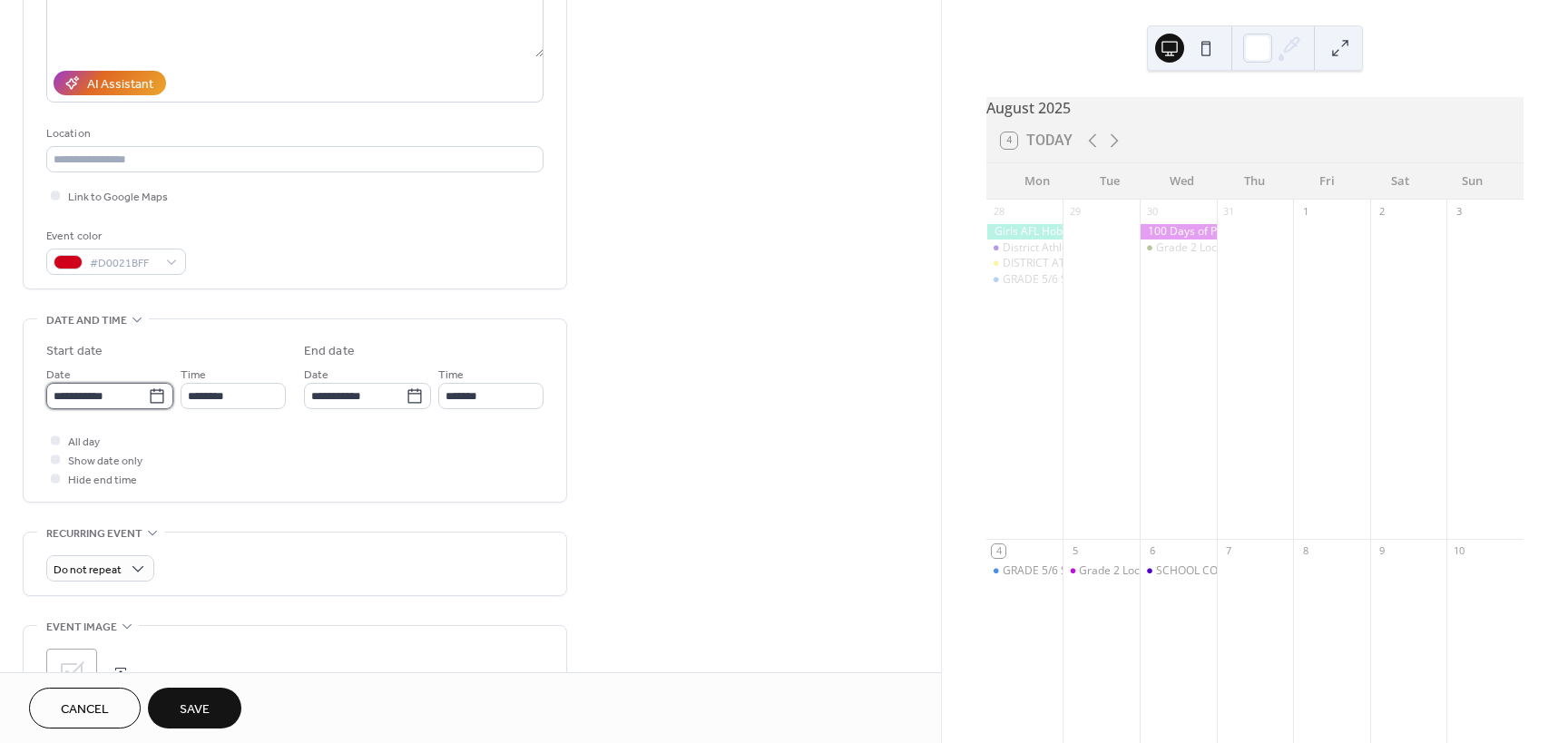 click on "**********" at bounding box center (97, 396) 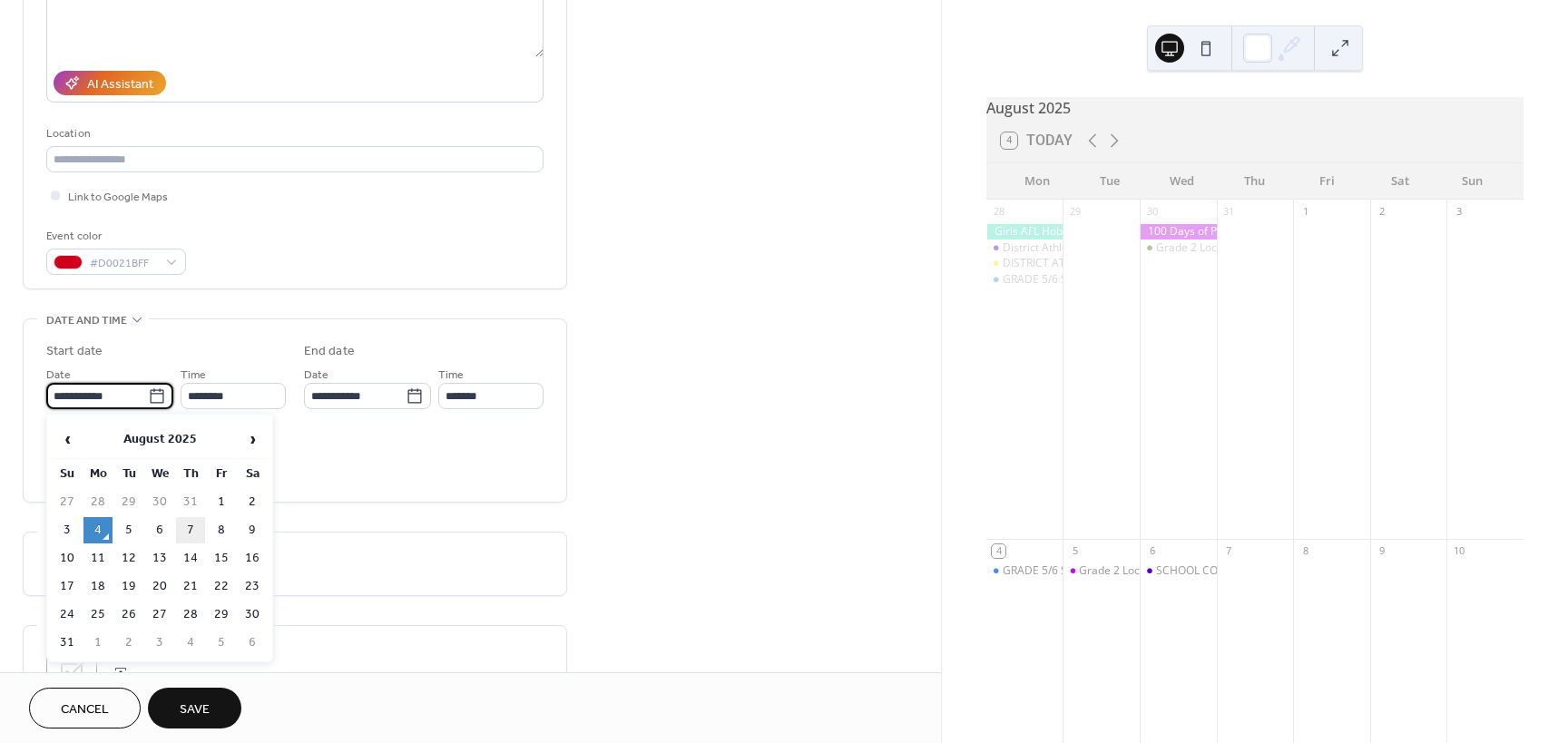click on "7" at bounding box center [191, 530] 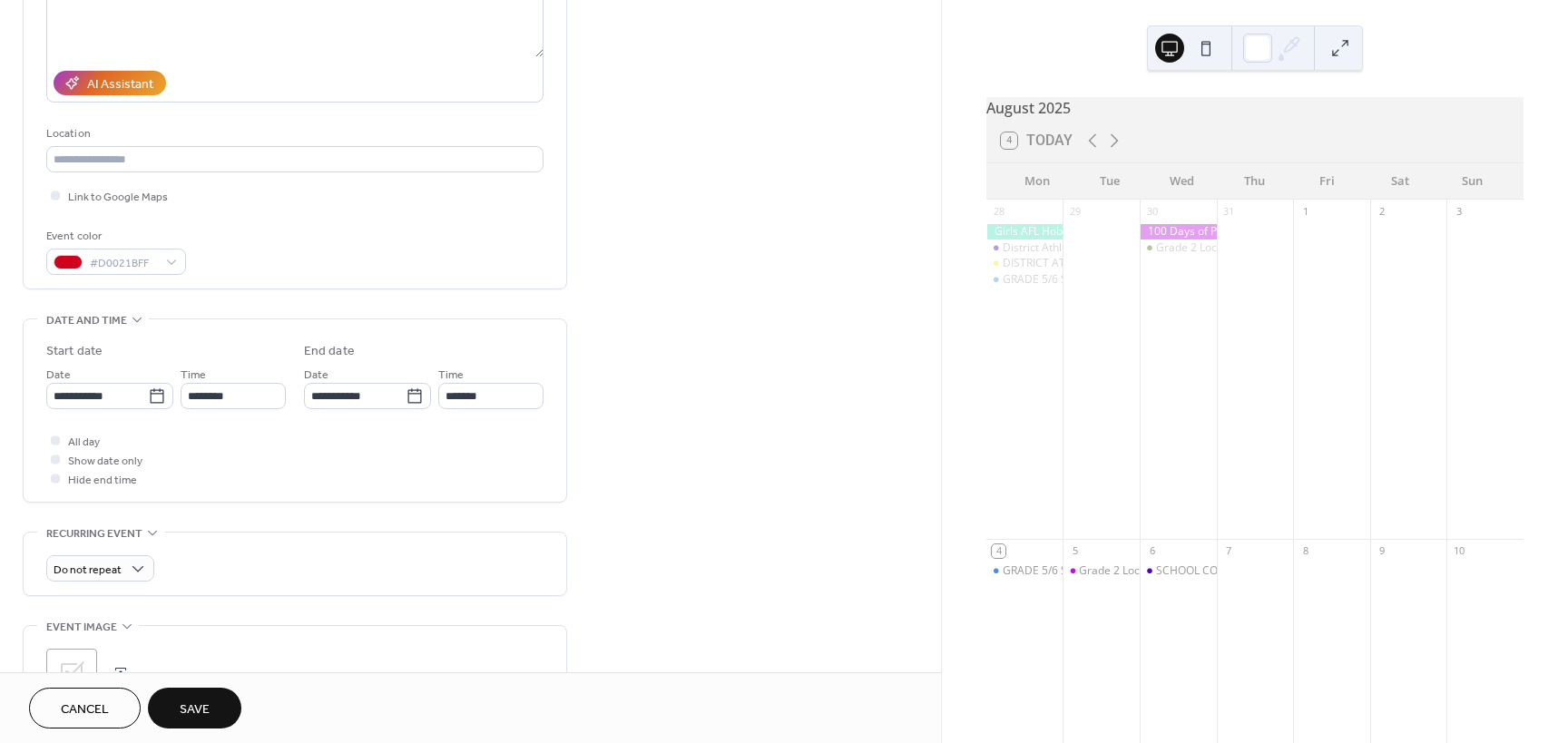 click on "Save" at bounding box center [194, 709] 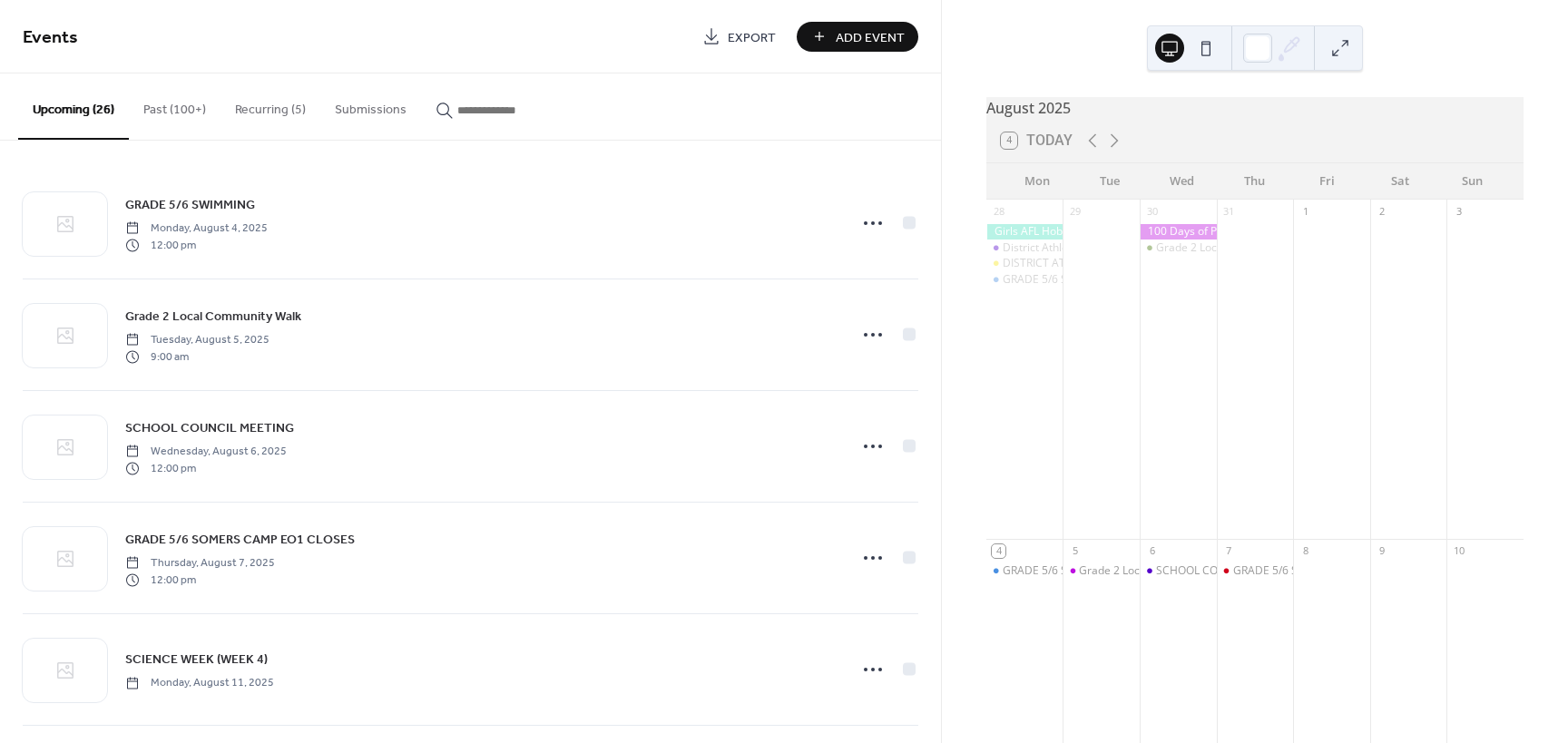 click on "Add Event" at bounding box center [858, 36] 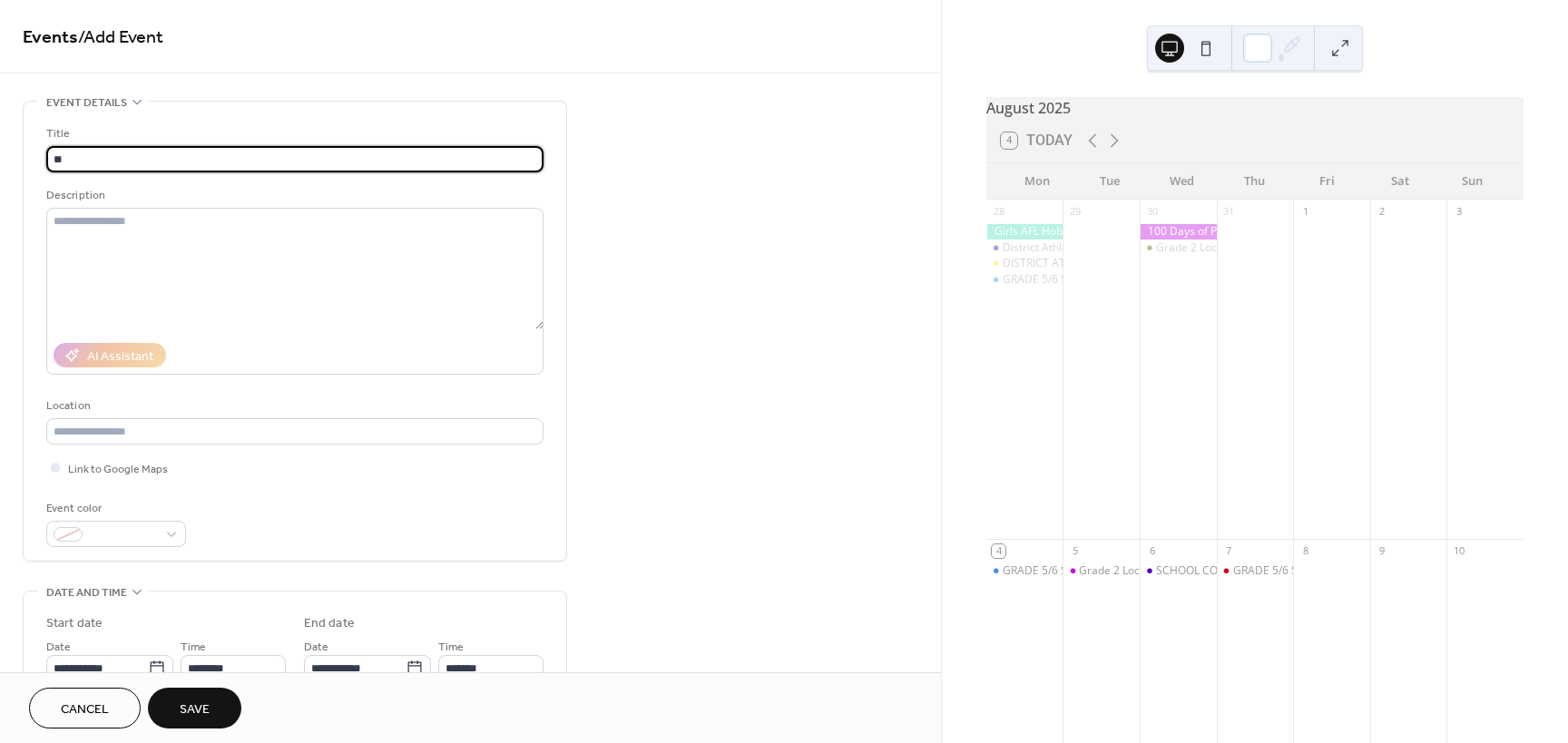 type on "*" 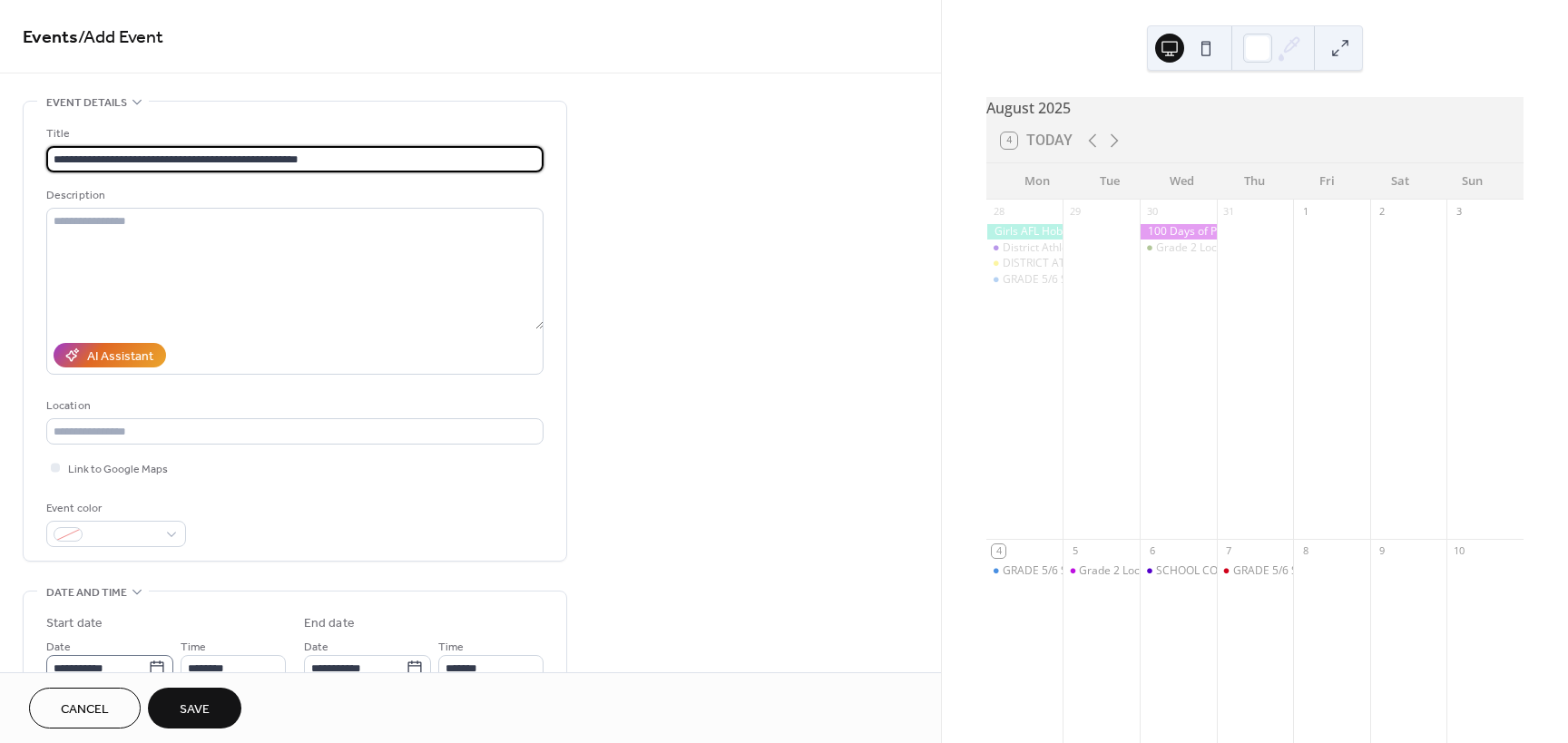 type on "**********" 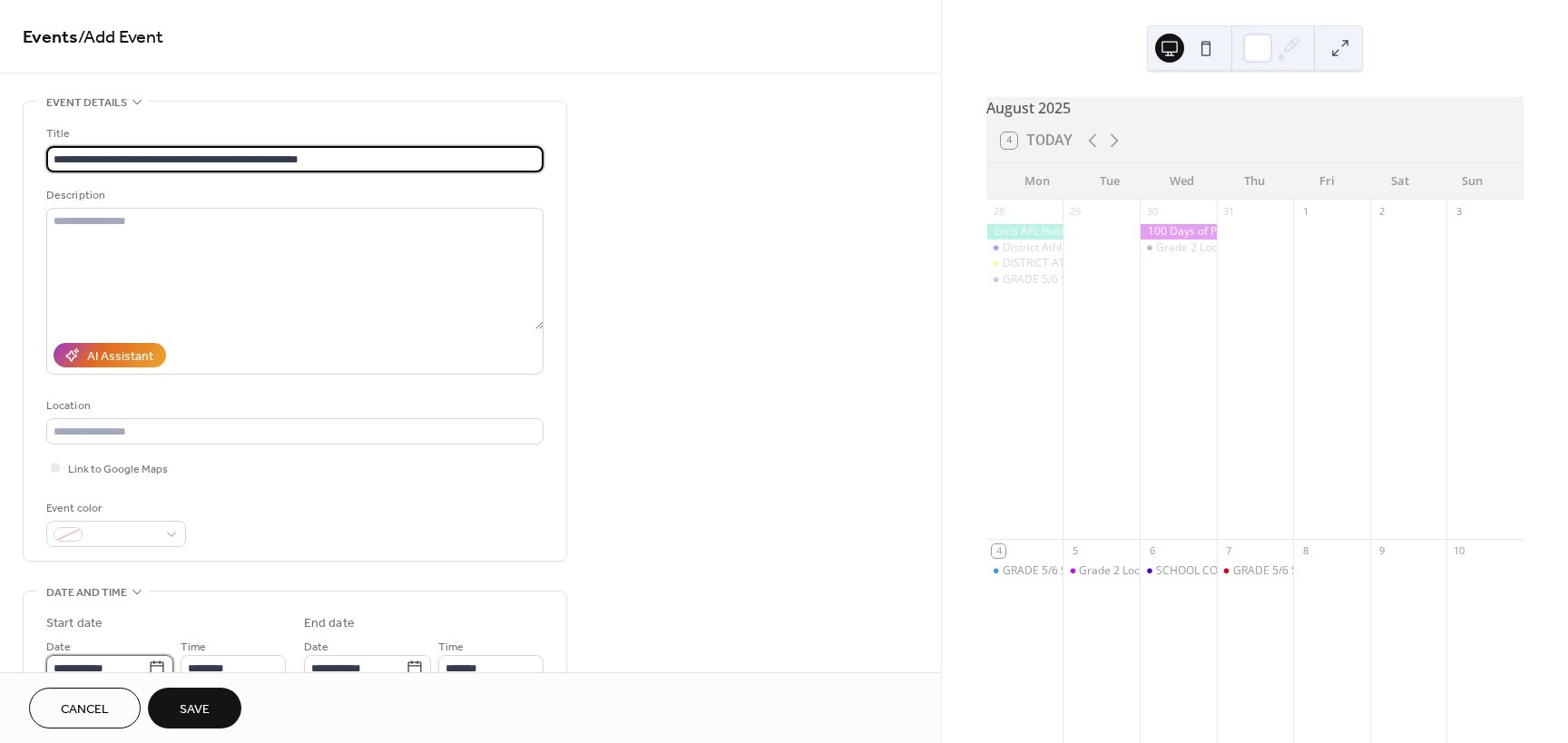 click on "**********" at bounding box center [97, 668] 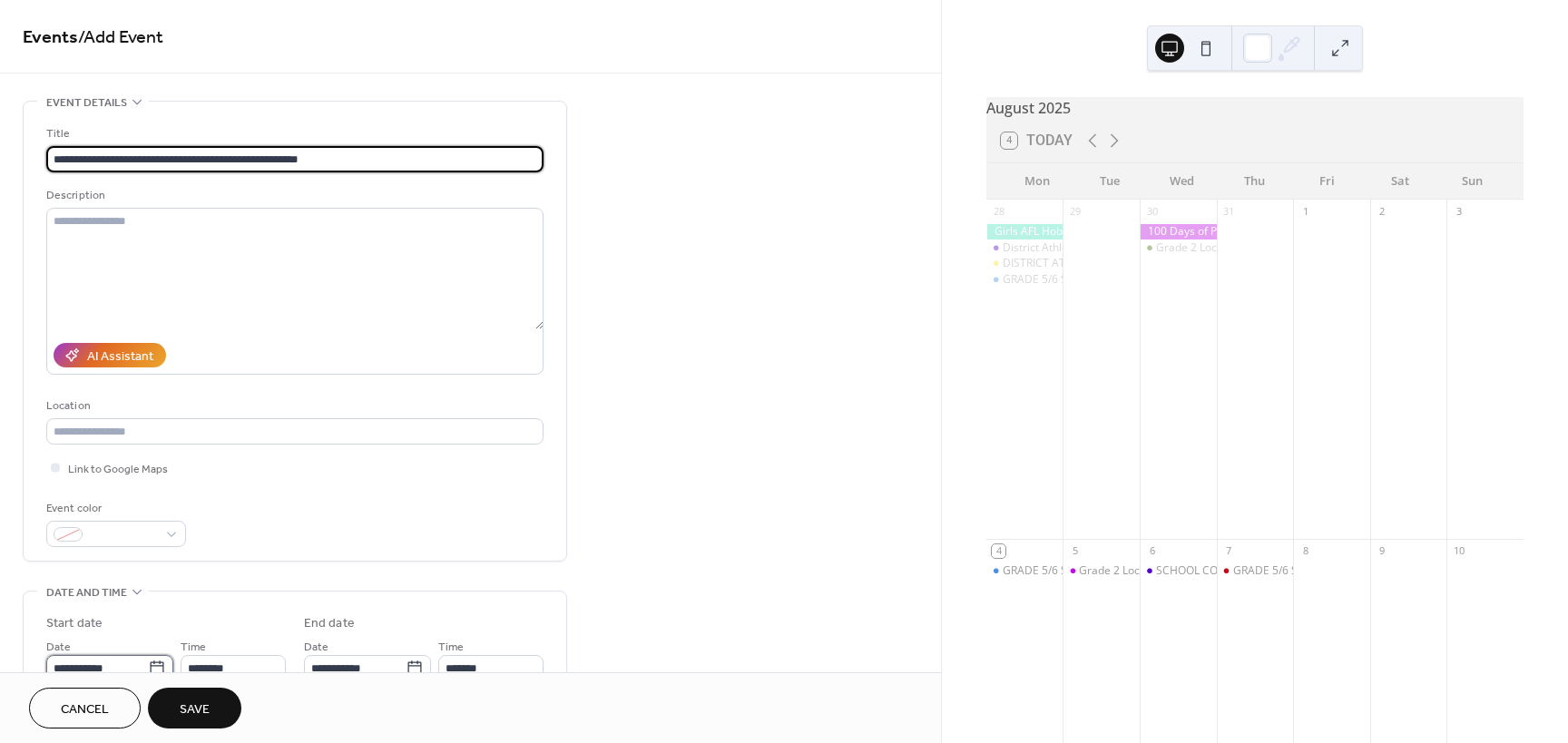 scroll, scrollTop: 9, scrollLeft: 0, axis: vertical 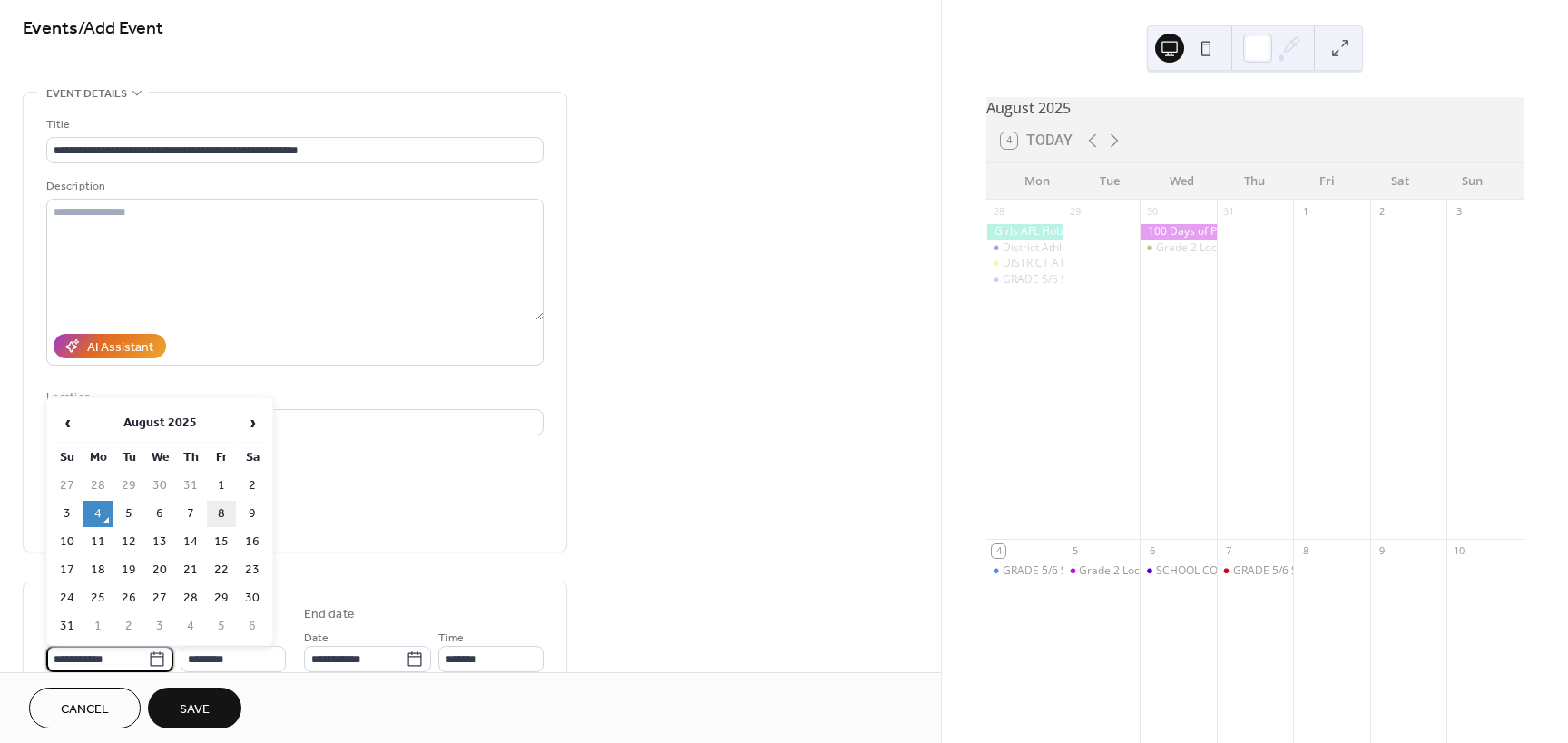click on "8" at bounding box center (221, 513) 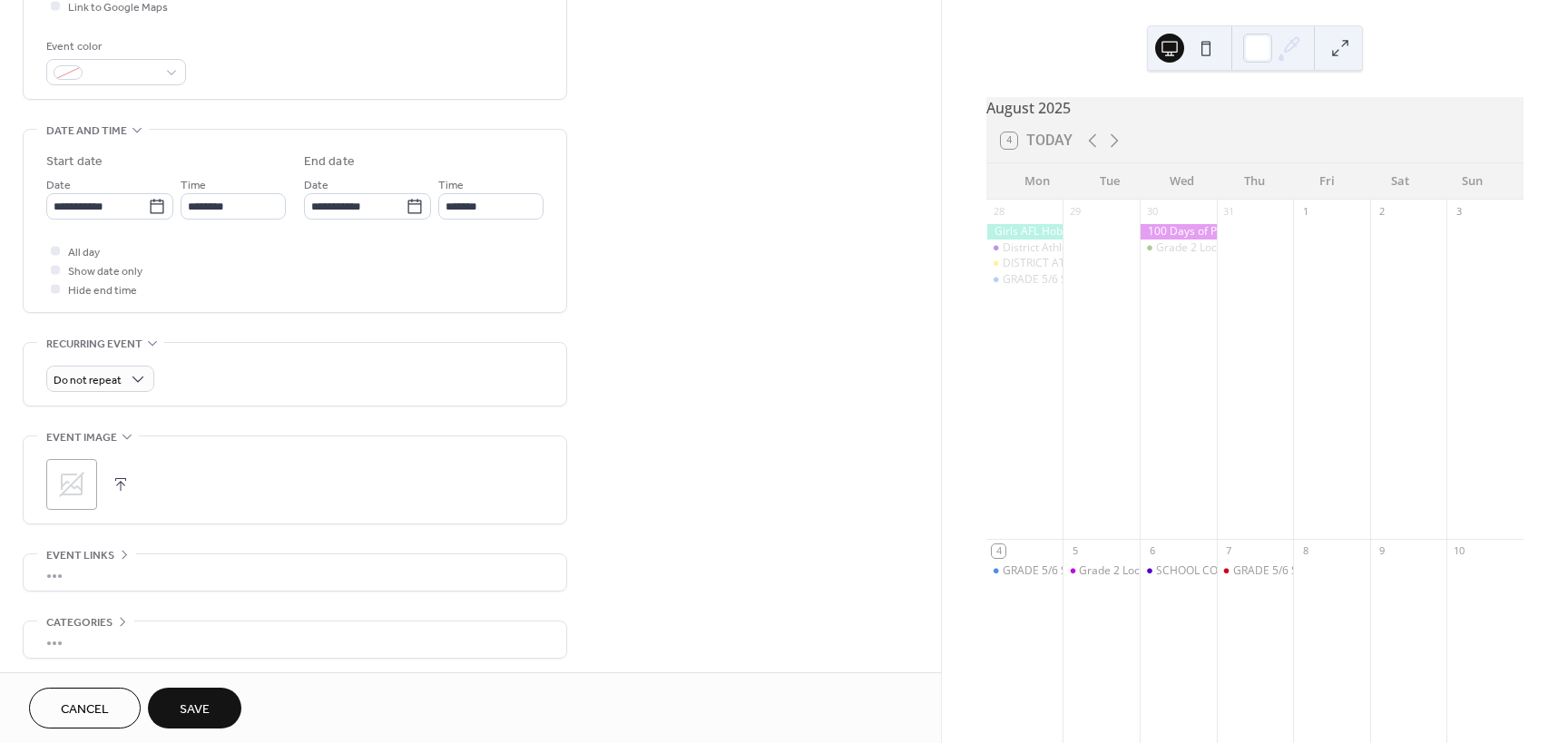 scroll, scrollTop: 463, scrollLeft: 0, axis: vertical 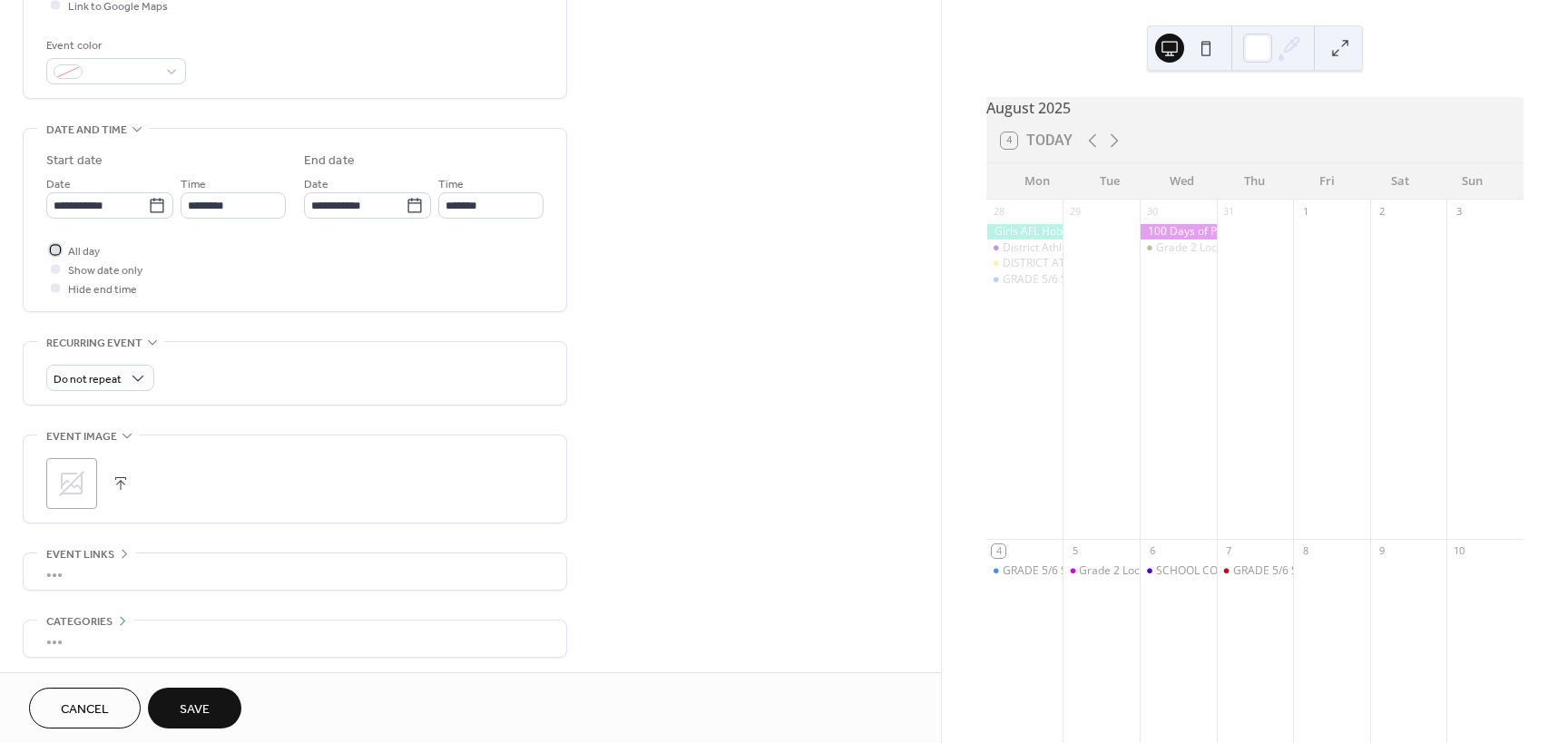 click on "All day" at bounding box center [83, 251] 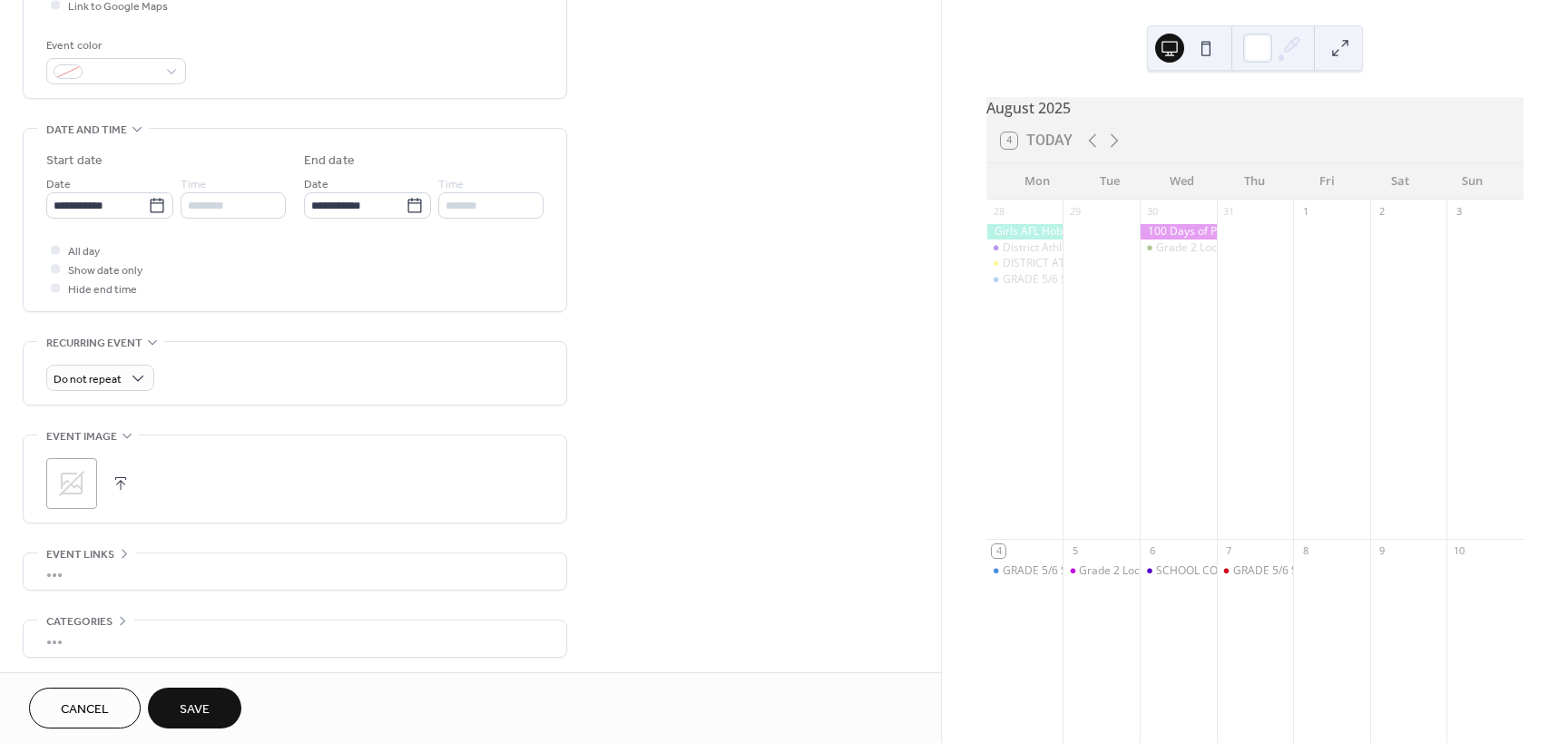 click on "Save" at bounding box center [194, 709] 